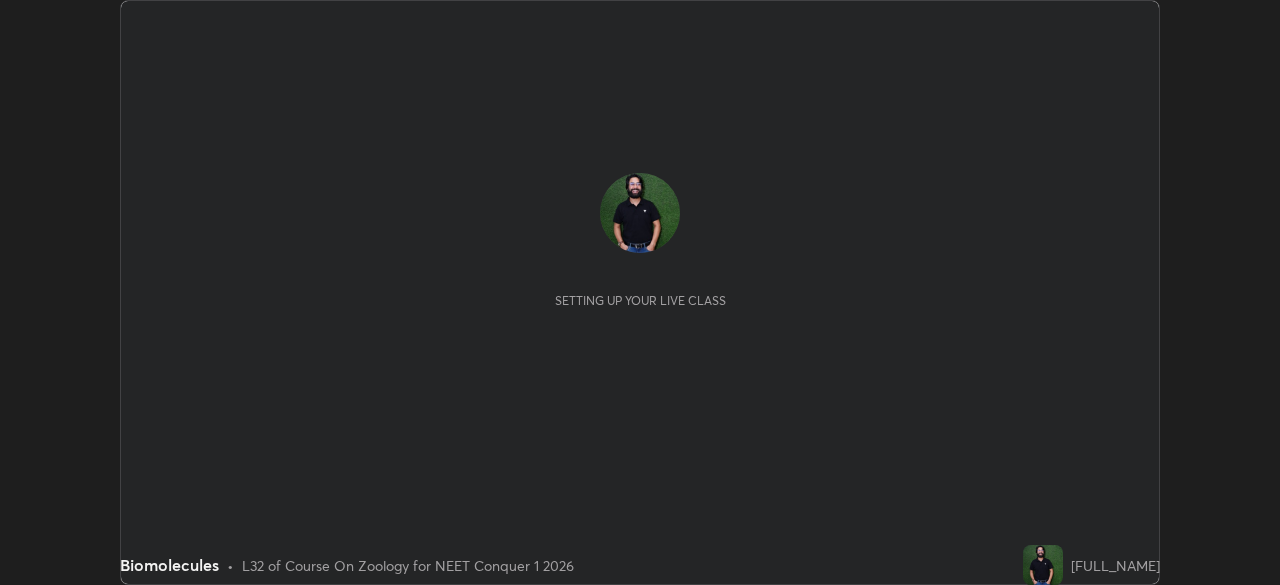 scroll, scrollTop: 0, scrollLeft: 0, axis: both 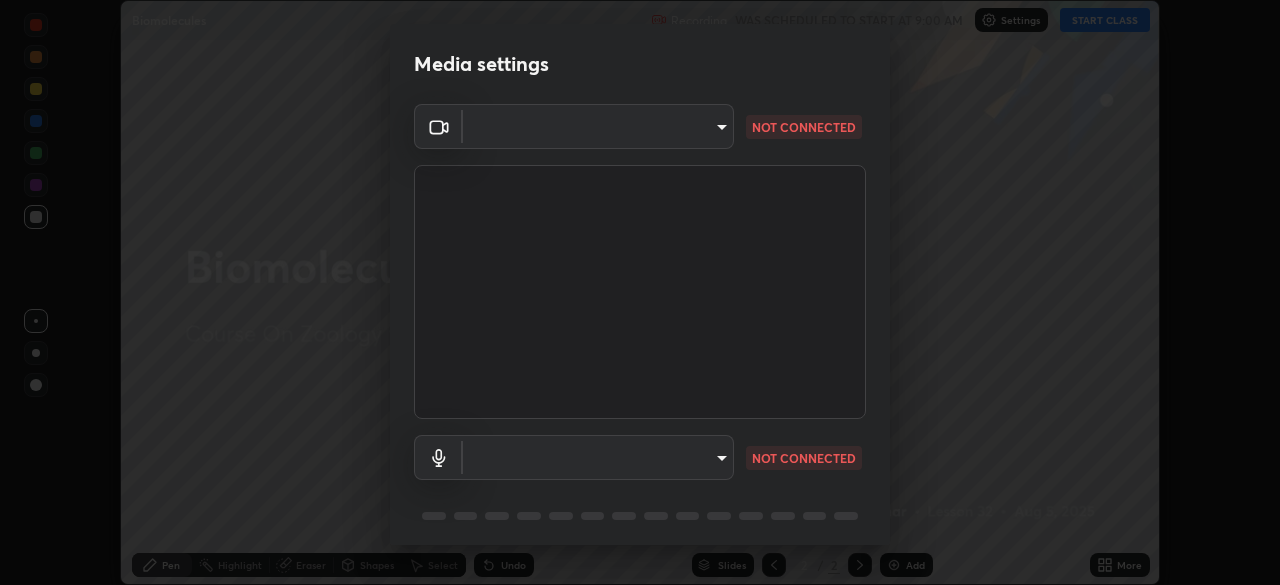 type on "d5d1096bb91751ddbc4e14a102c0e37309a205399cb77019be1f1076424a97fc" 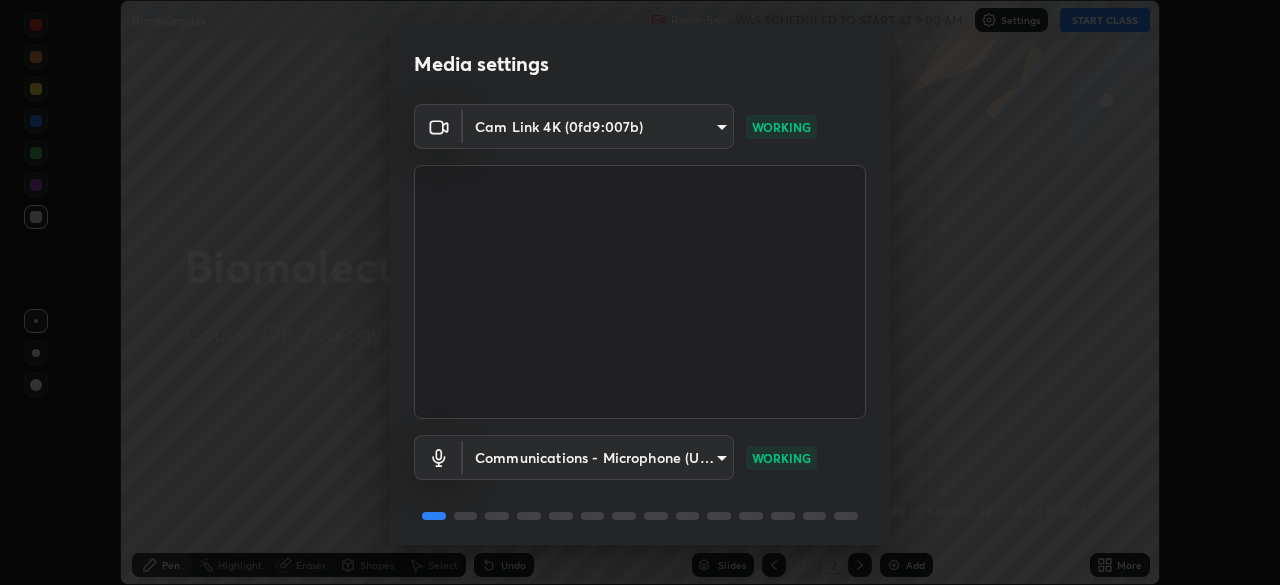 scroll, scrollTop: 71, scrollLeft: 0, axis: vertical 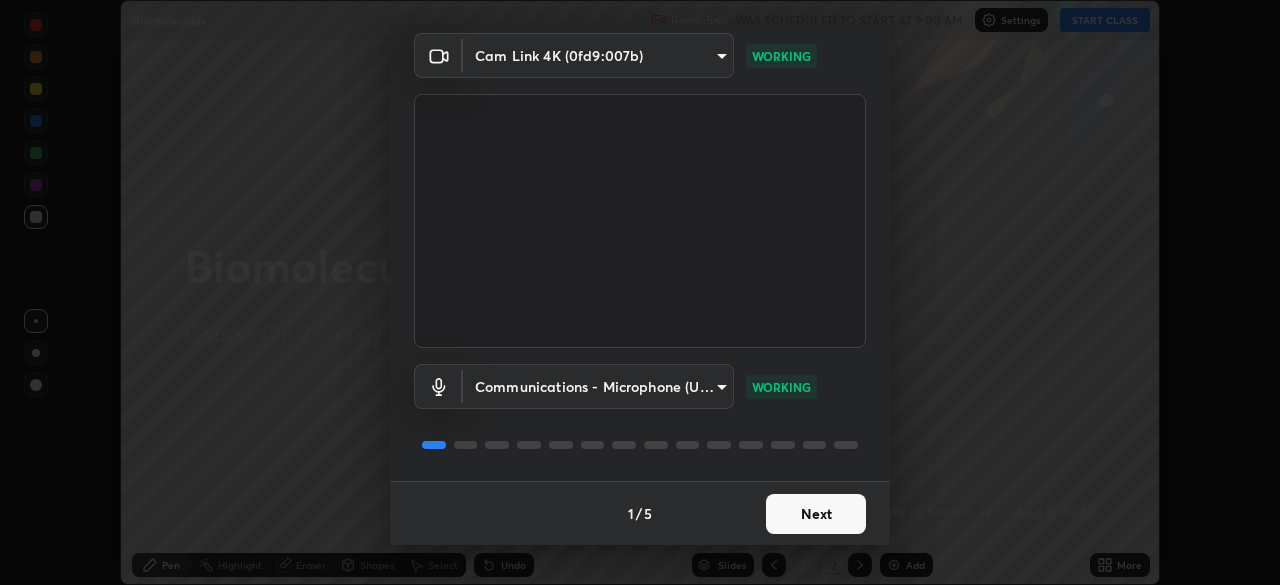 click on "Next" at bounding box center [816, 514] 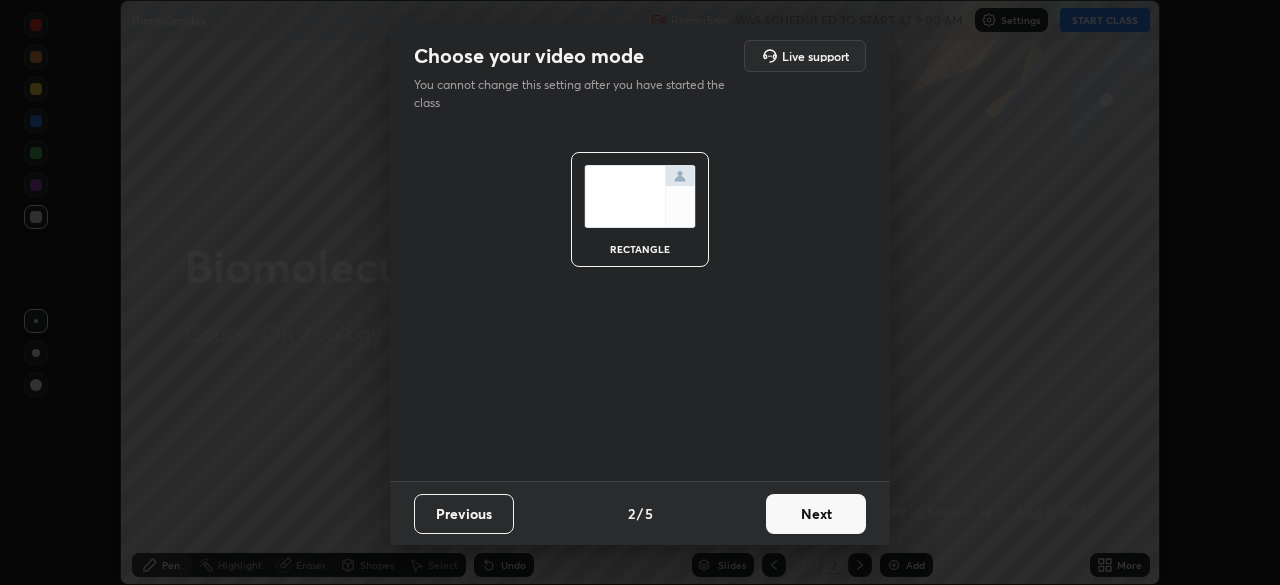 scroll, scrollTop: 0, scrollLeft: 0, axis: both 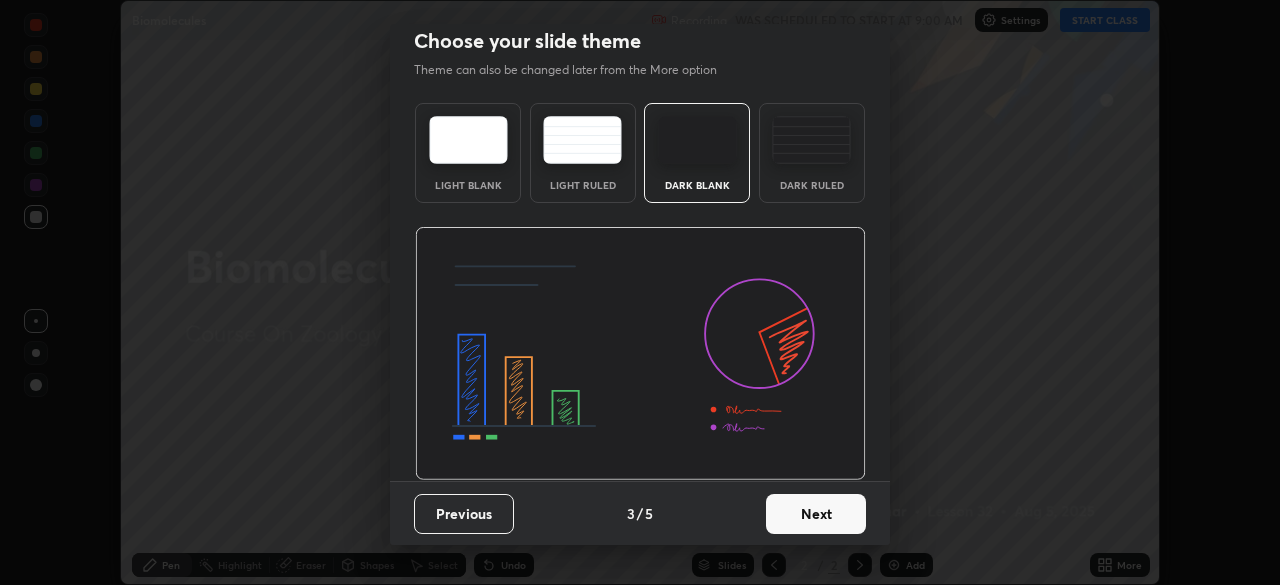 click on "Next" at bounding box center (816, 514) 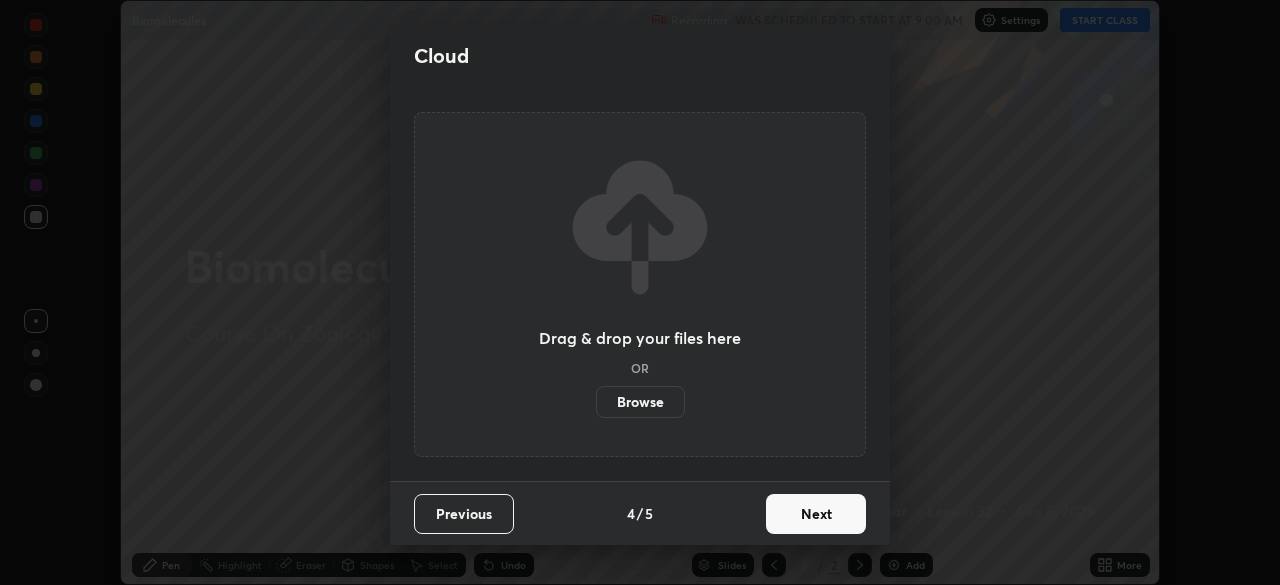scroll, scrollTop: 0, scrollLeft: 0, axis: both 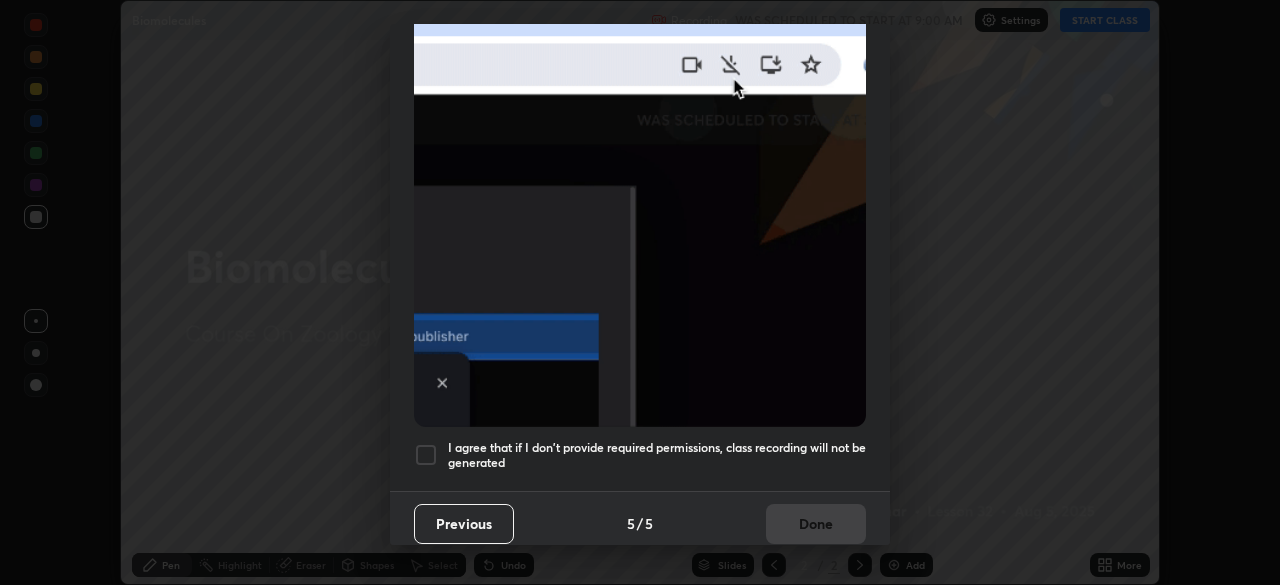 click at bounding box center [426, 455] 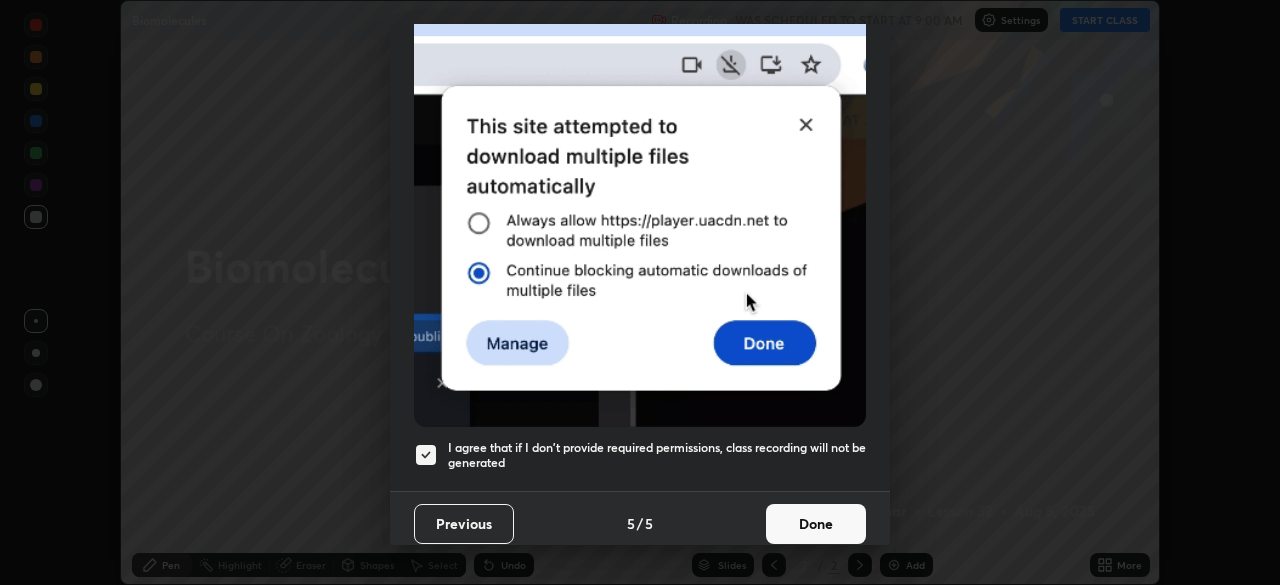 click on "Done" at bounding box center [816, 524] 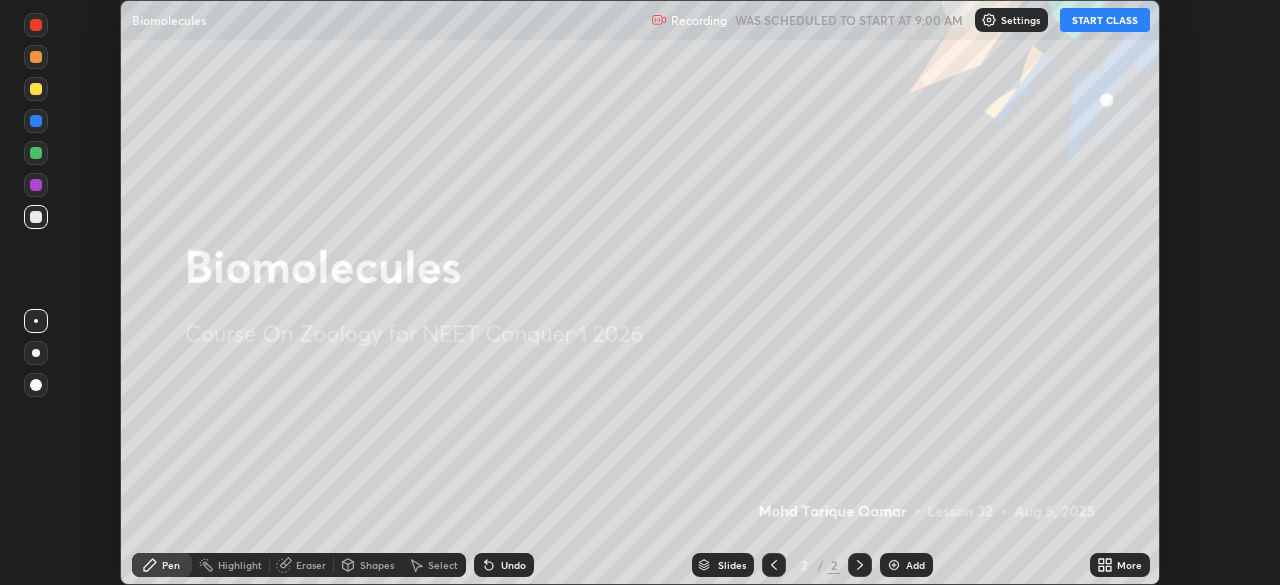 click on "More" at bounding box center (1120, 565) 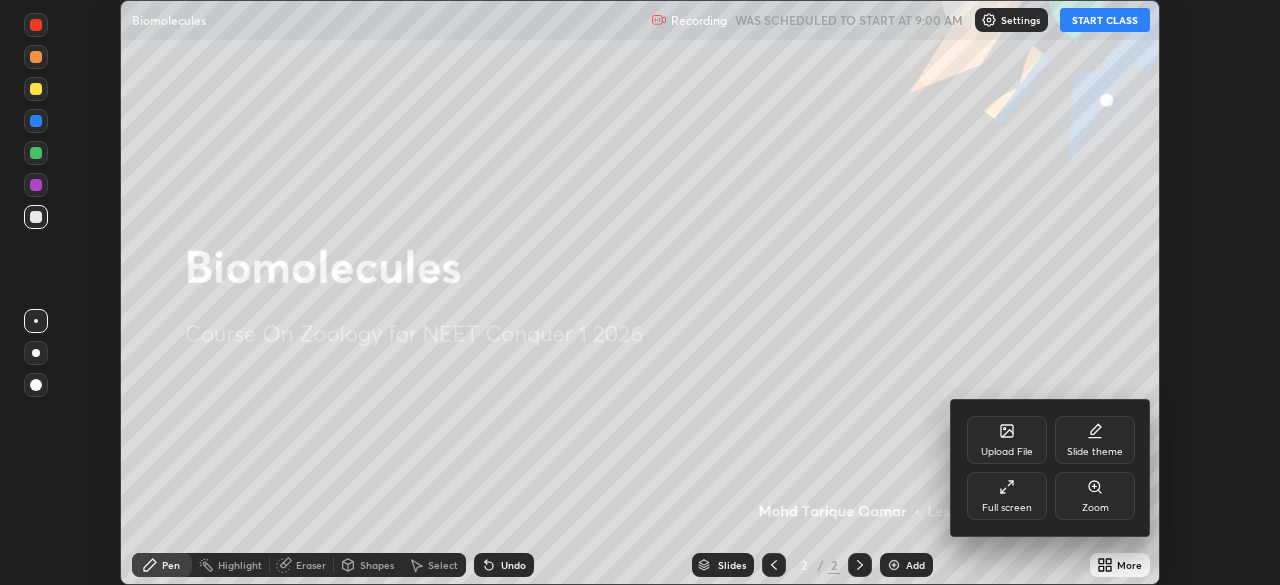 click on "Full screen" at bounding box center (1007, 496) 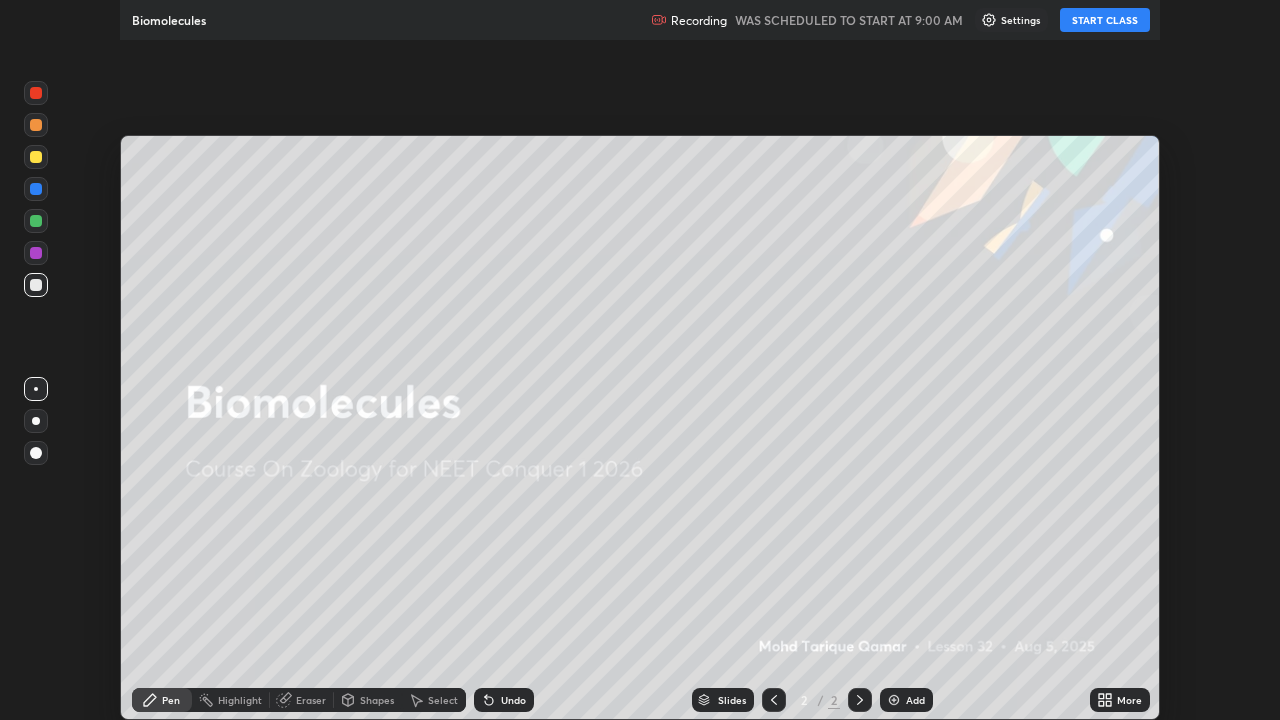 scroll, scrollTop: 99280, scrollLeft: 98720, axis: both 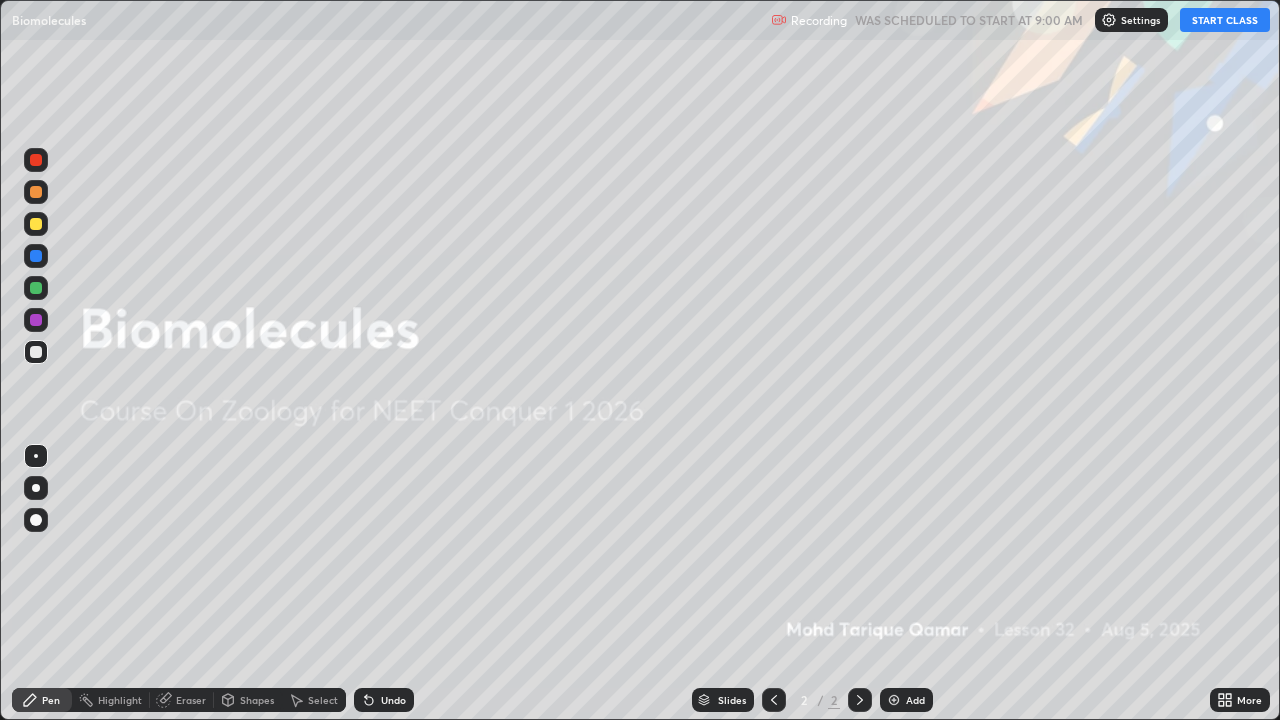 click on "START CLASS" at bounding box center [1225, 20] 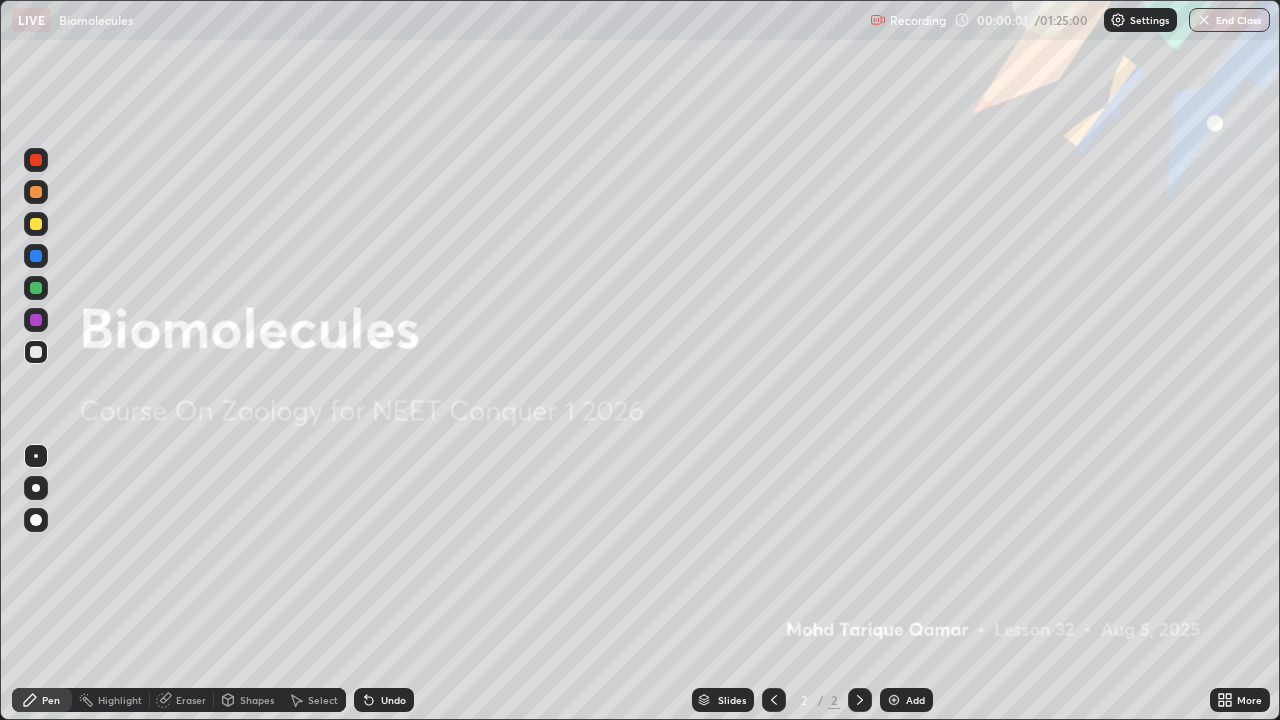 click on "Add" at bounding box center (915, 700) 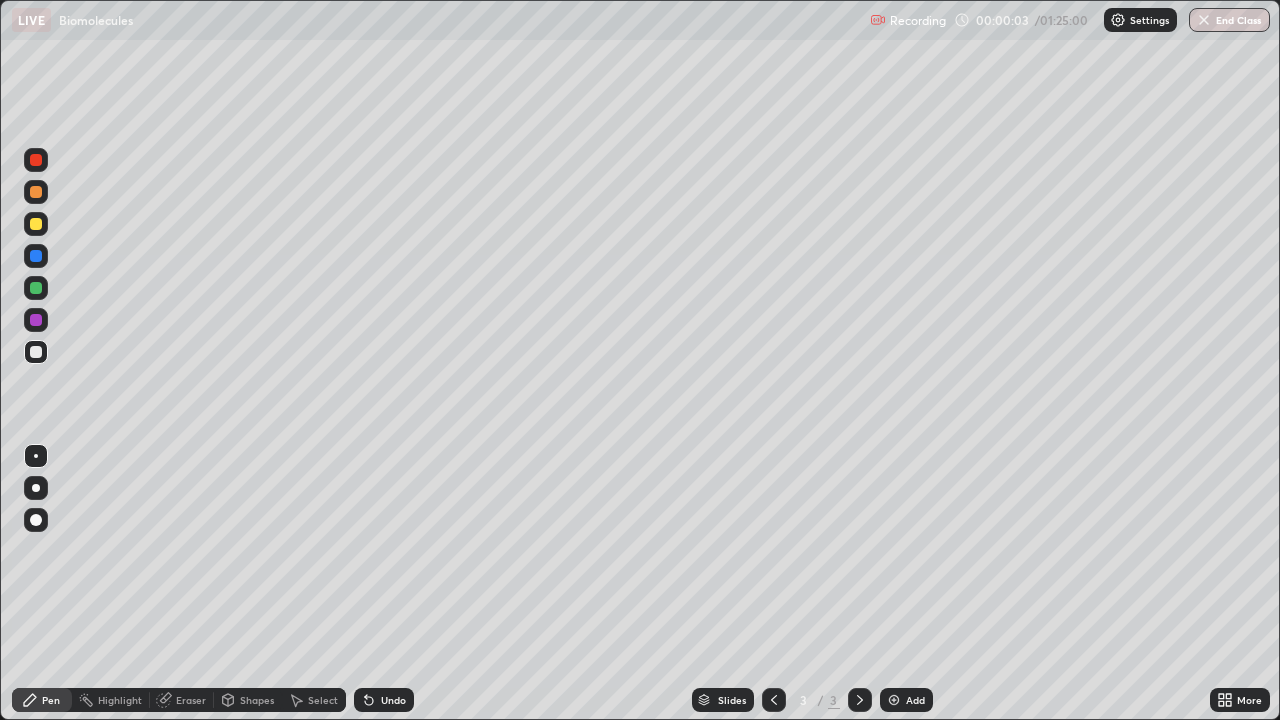click at bounding box center (36, 520) 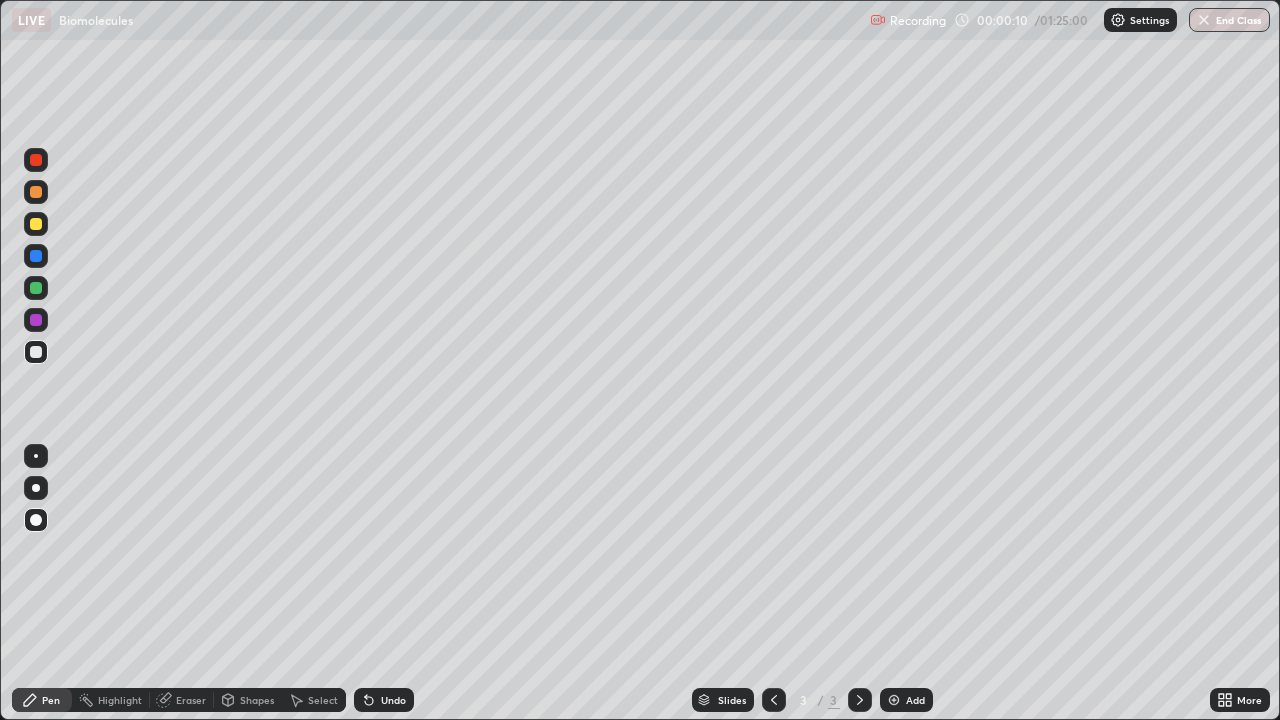 click at bounding box center [36, 192] 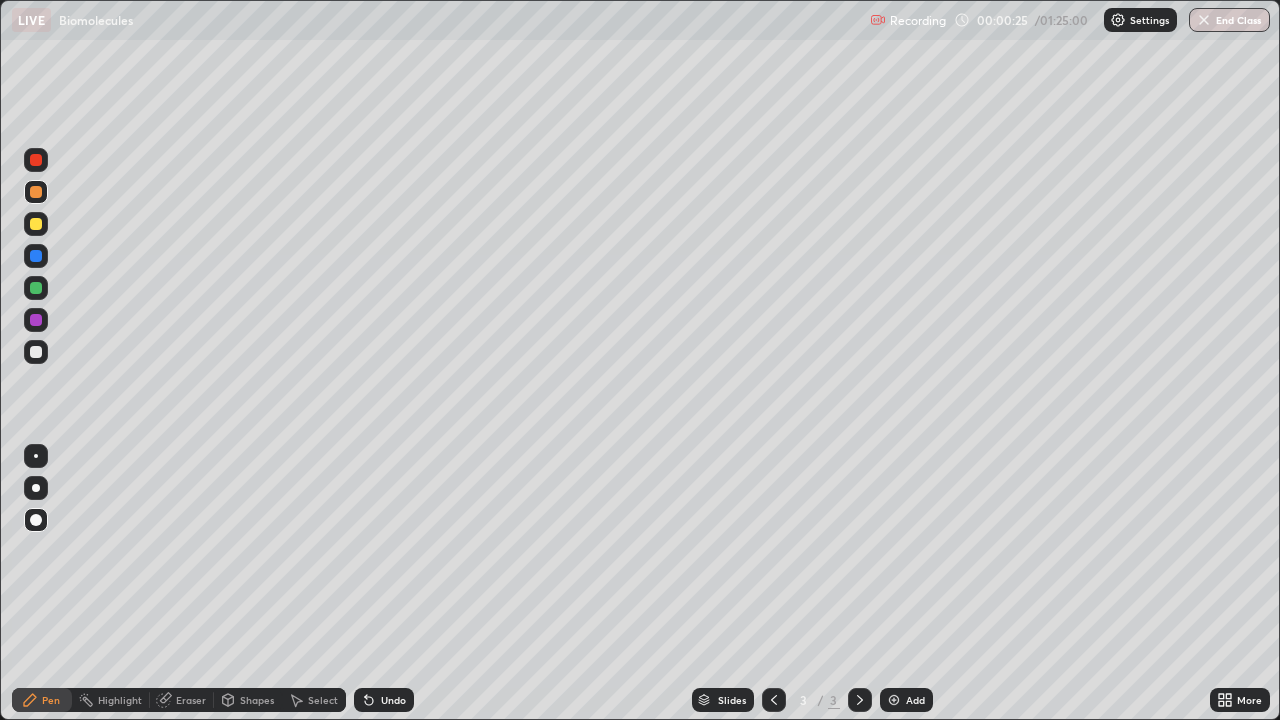click at bounding box center (36, 224) 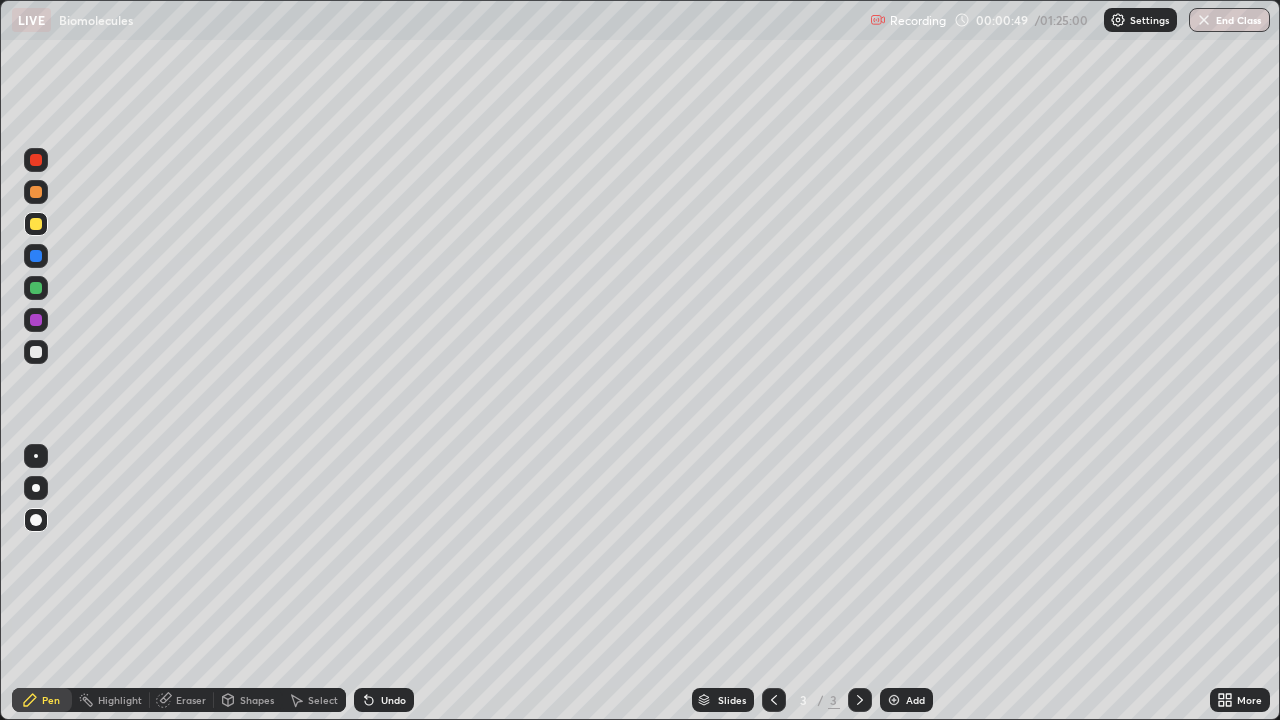 click at bounding box center (36, 288) 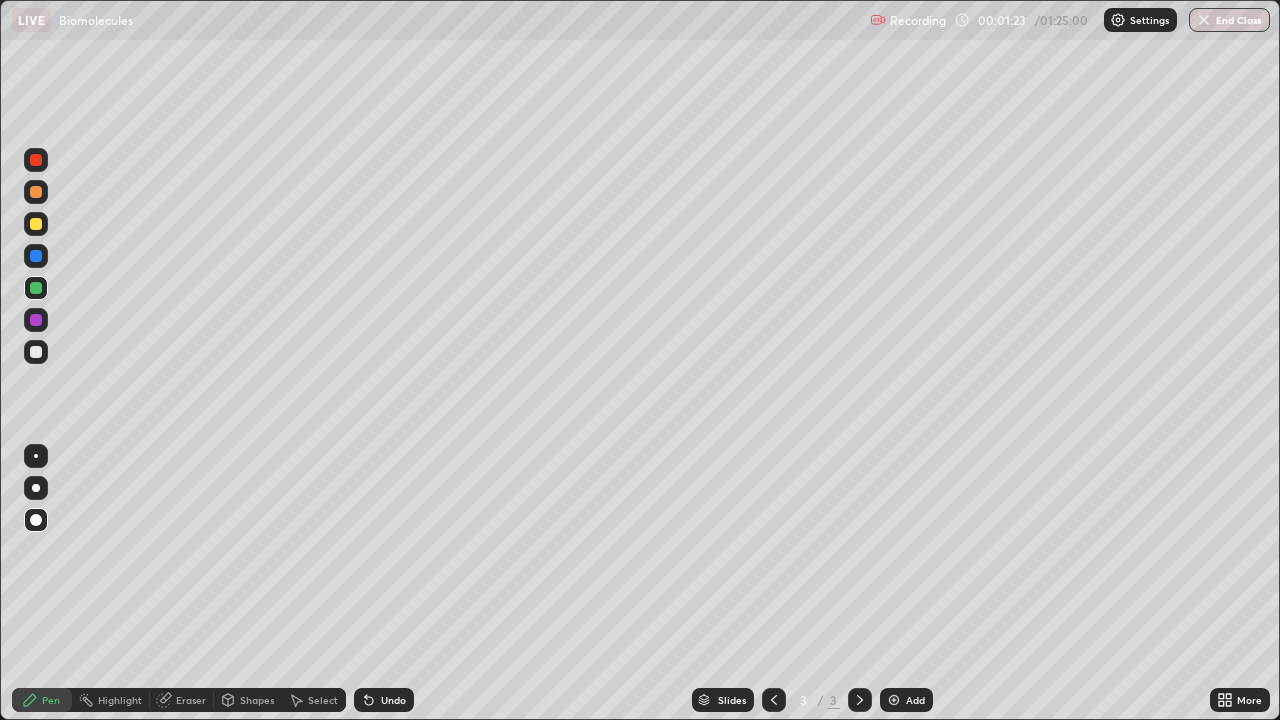 click at bounding box center (36, 320) 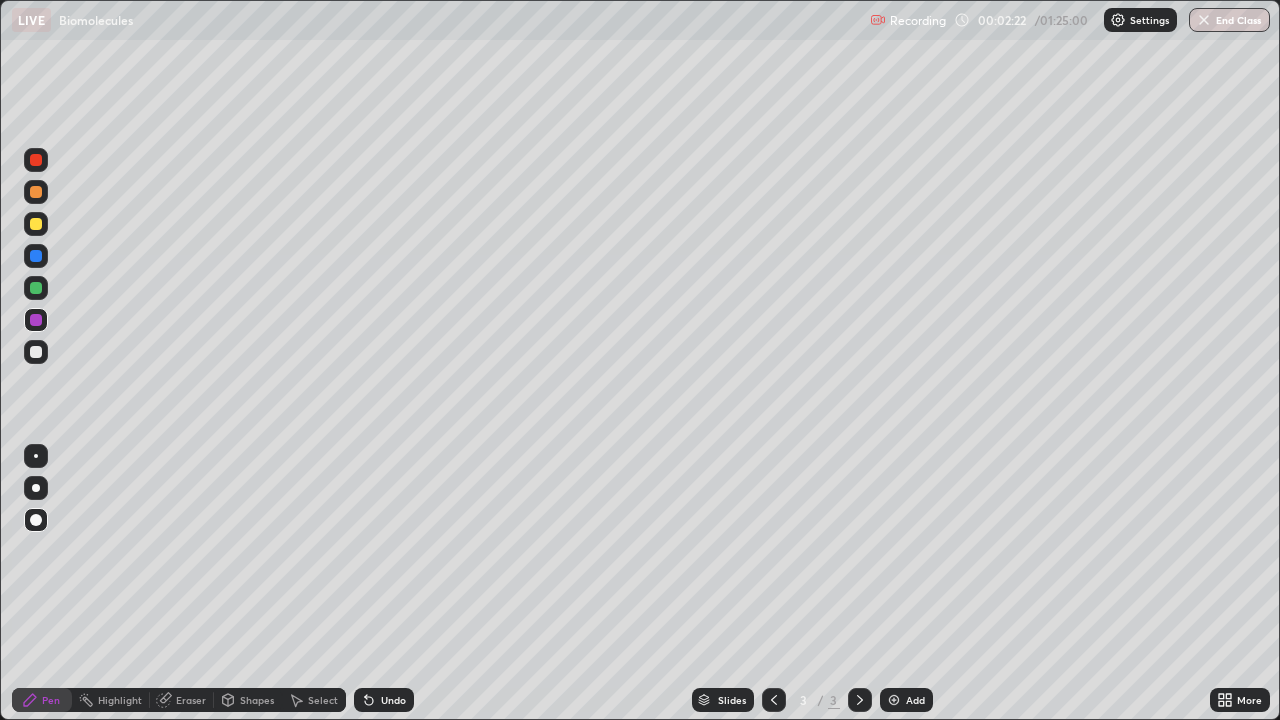 click at bounding box center (36, 192) 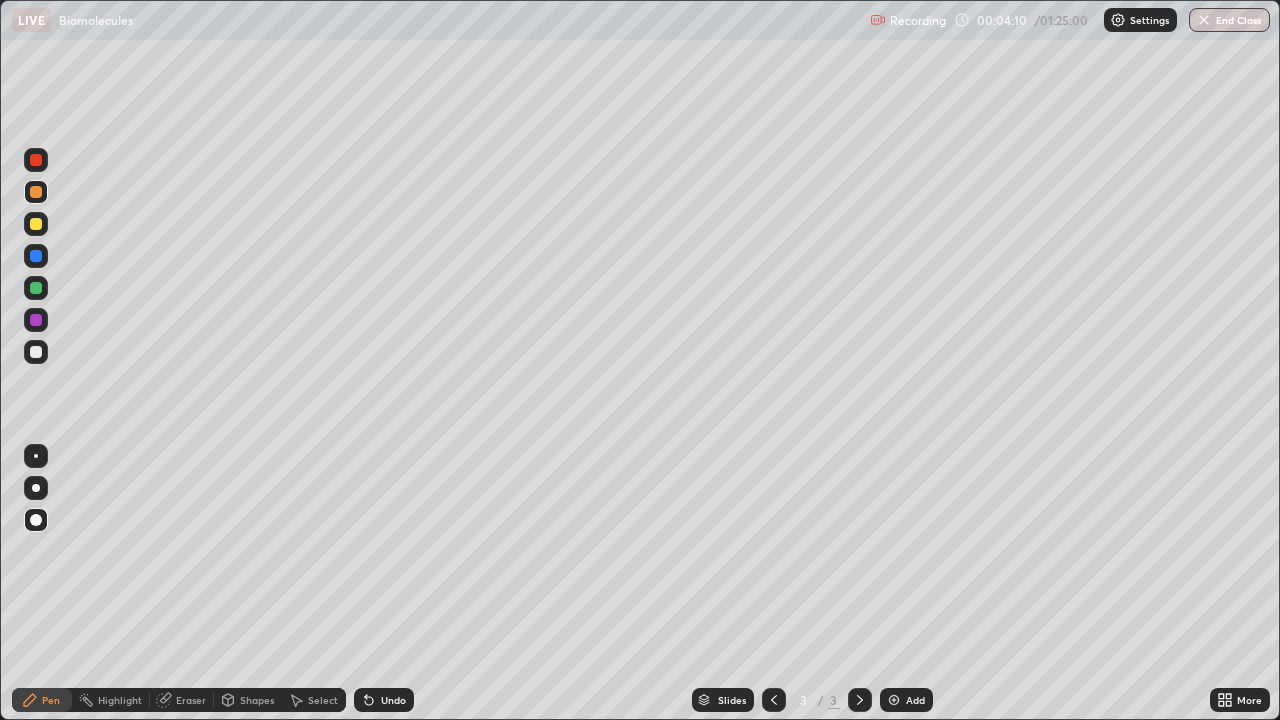 click on "Add" at bounding box center (915, 700) 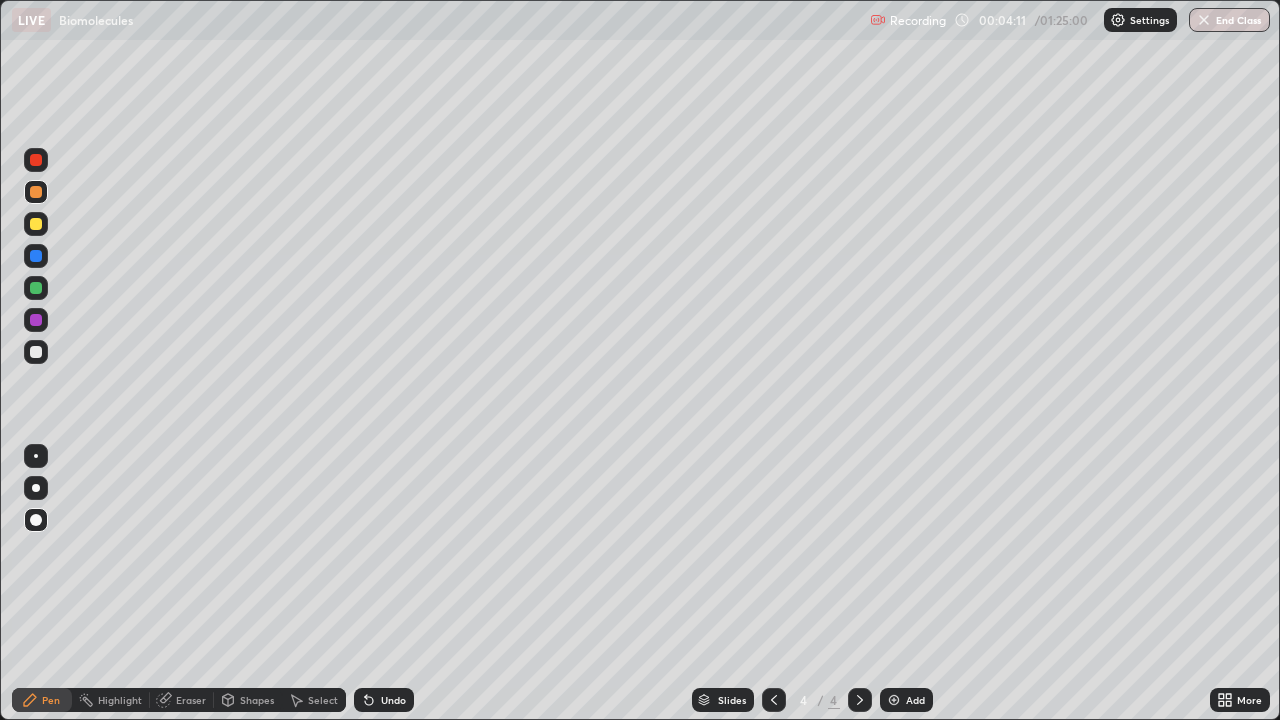 click at bounding box center (36, 352) 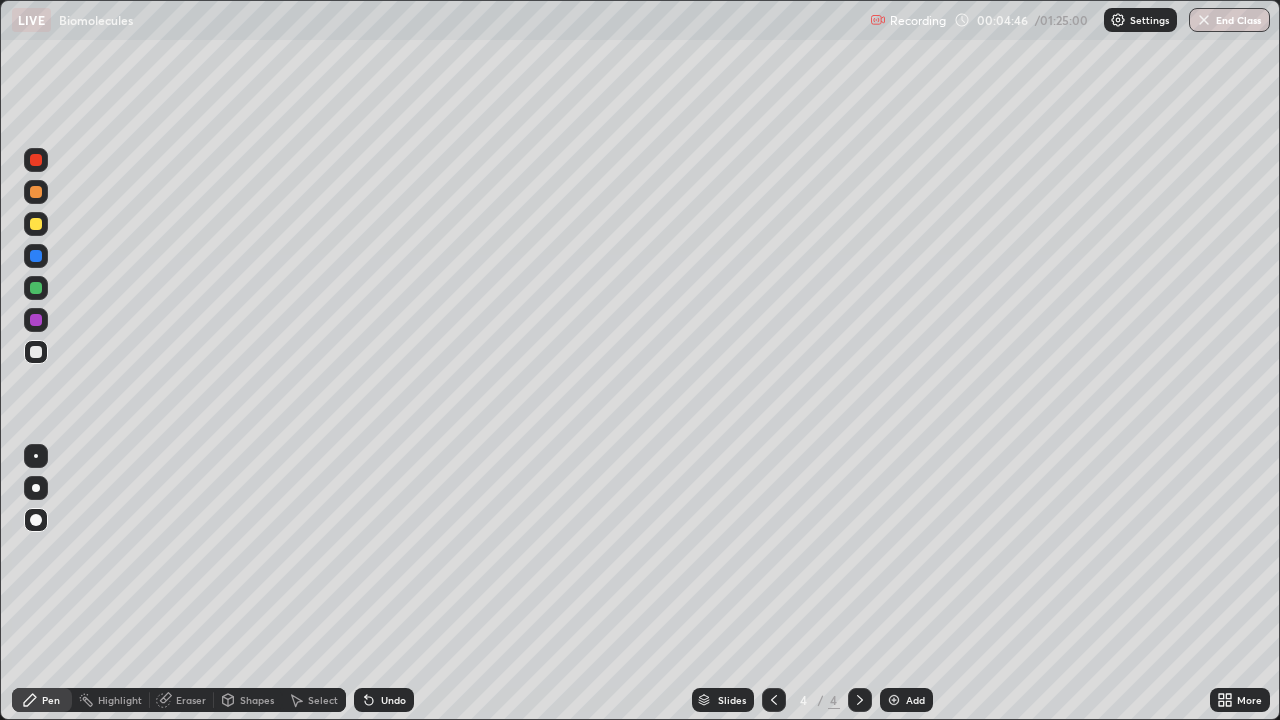 click at bounding box center [36, 288] 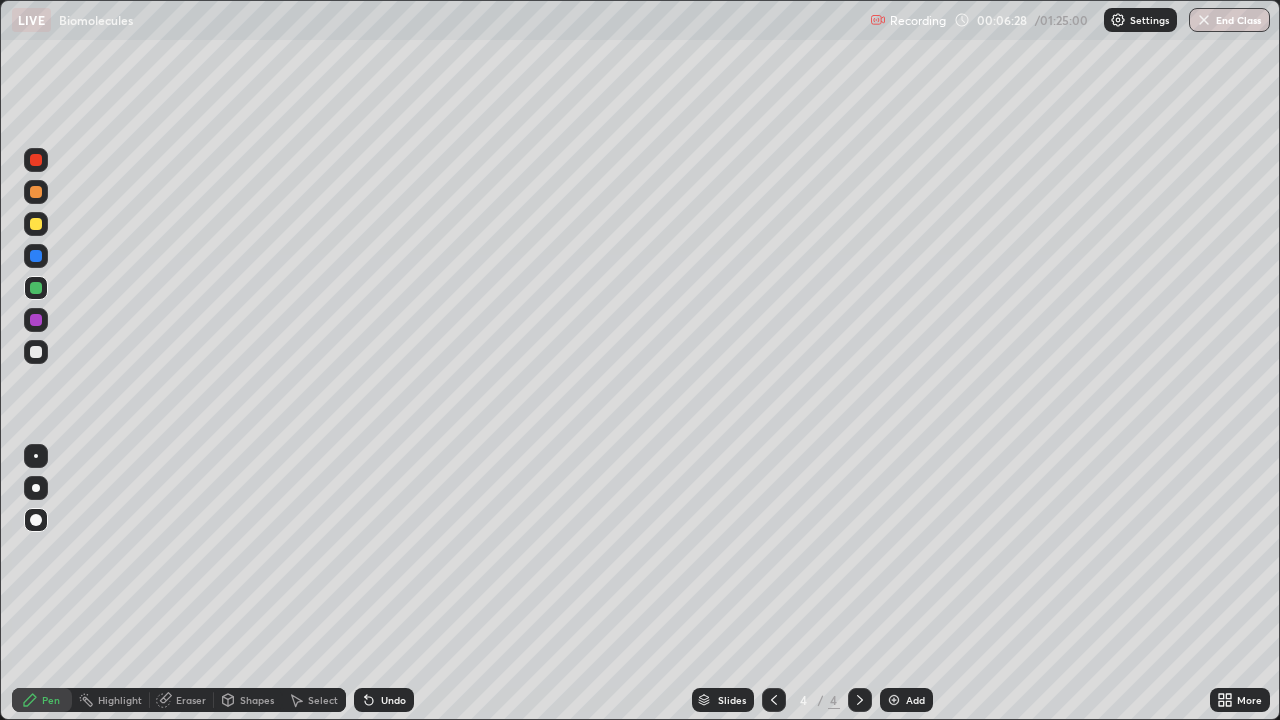 click on "Eraser" at bounding box center (182, 700) 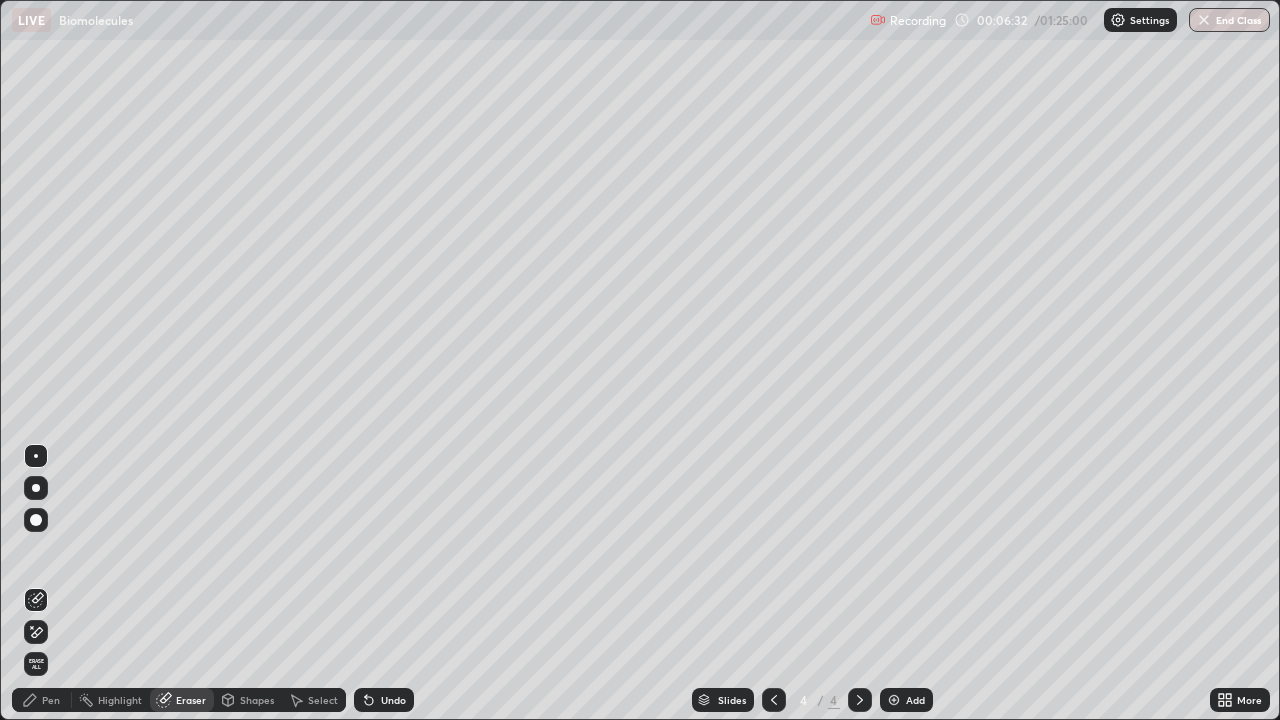 click on "Pen" at bounding box center [51, 700] 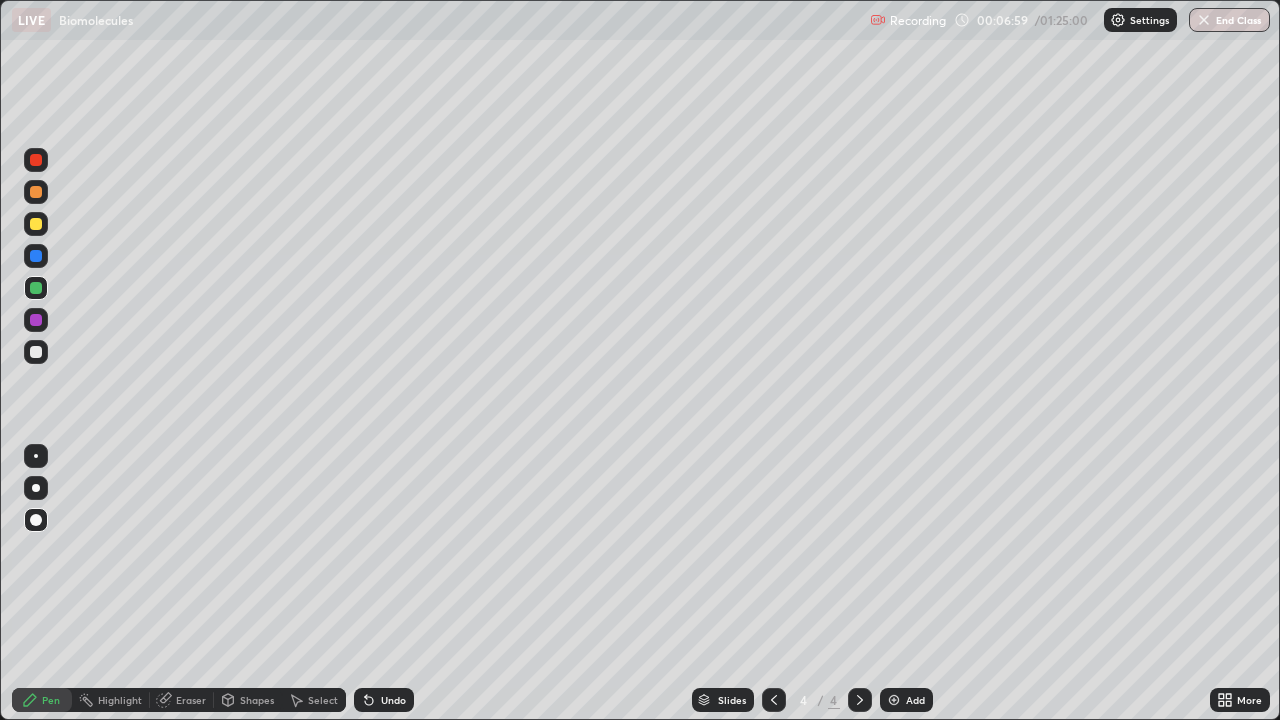 click 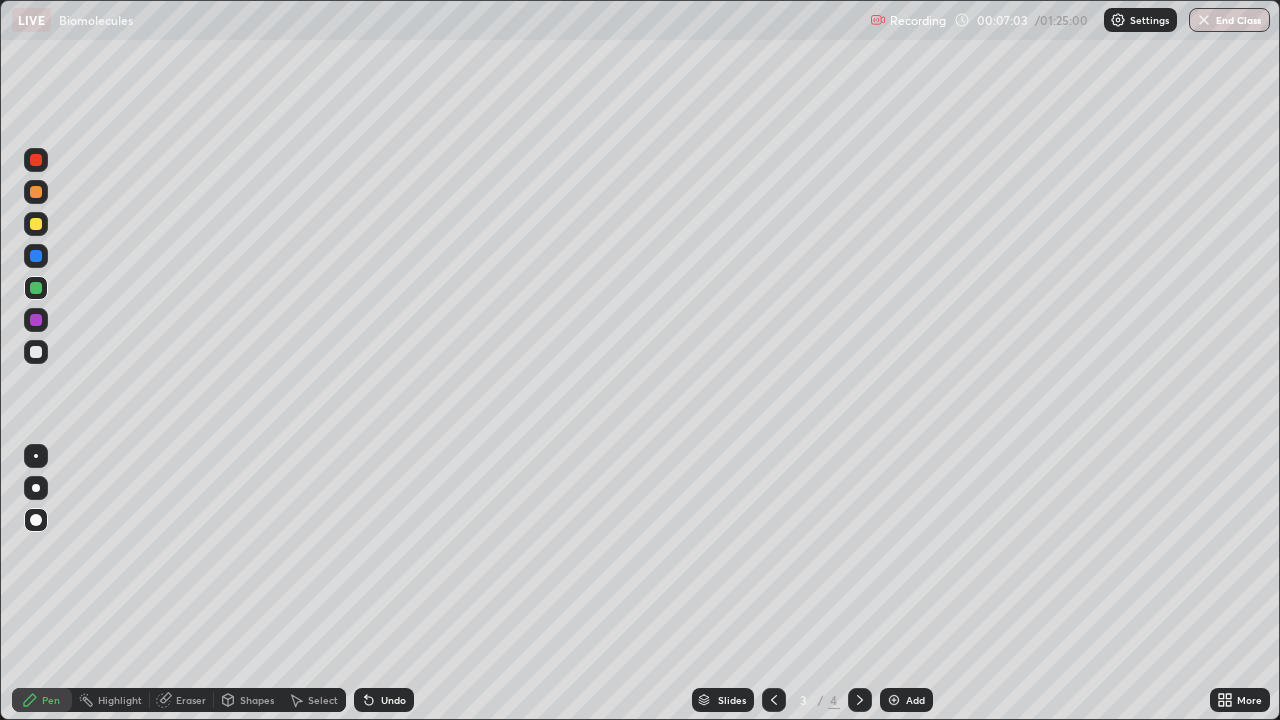 click 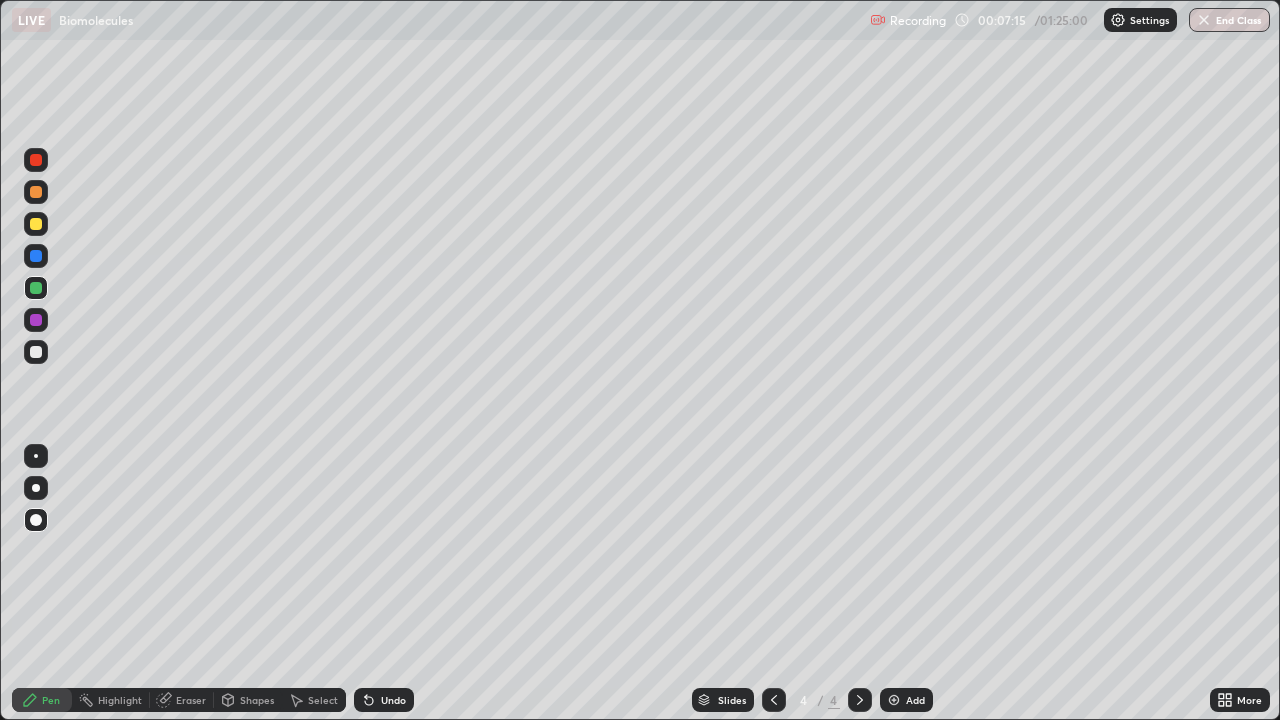 click on "Add" at bounding box center (915, 700) 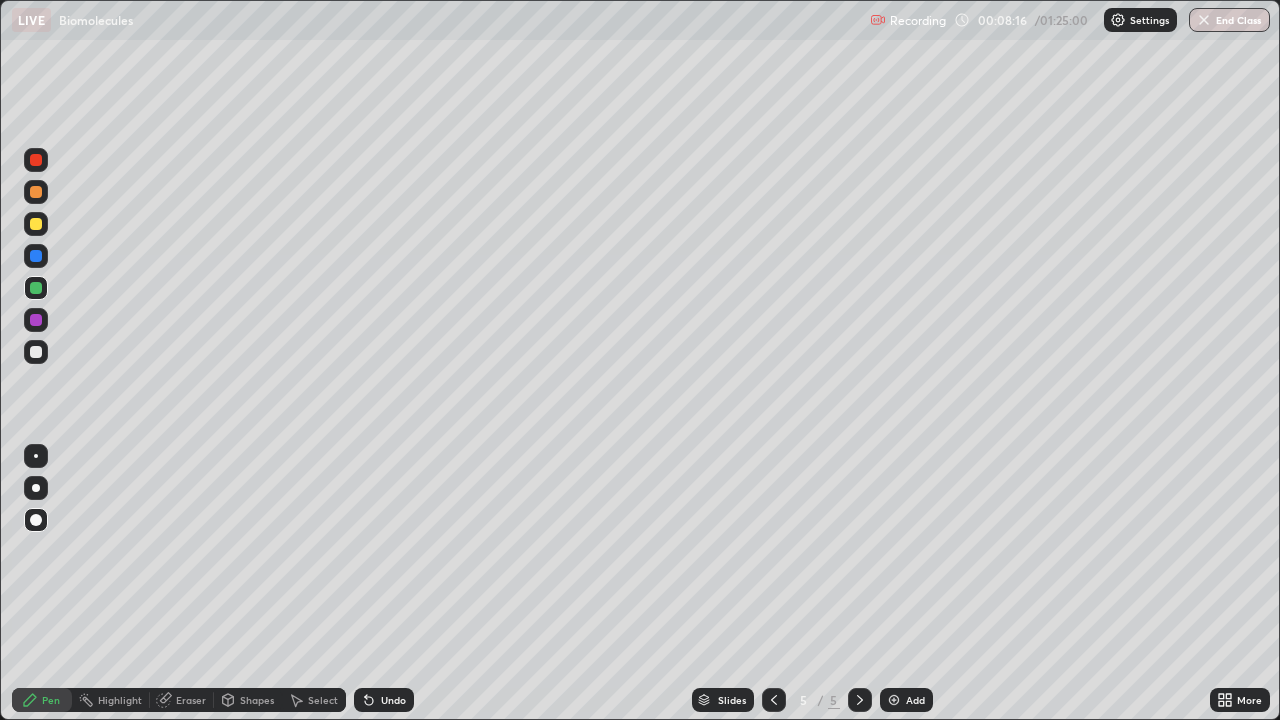 click at bounding box center [36, 352] 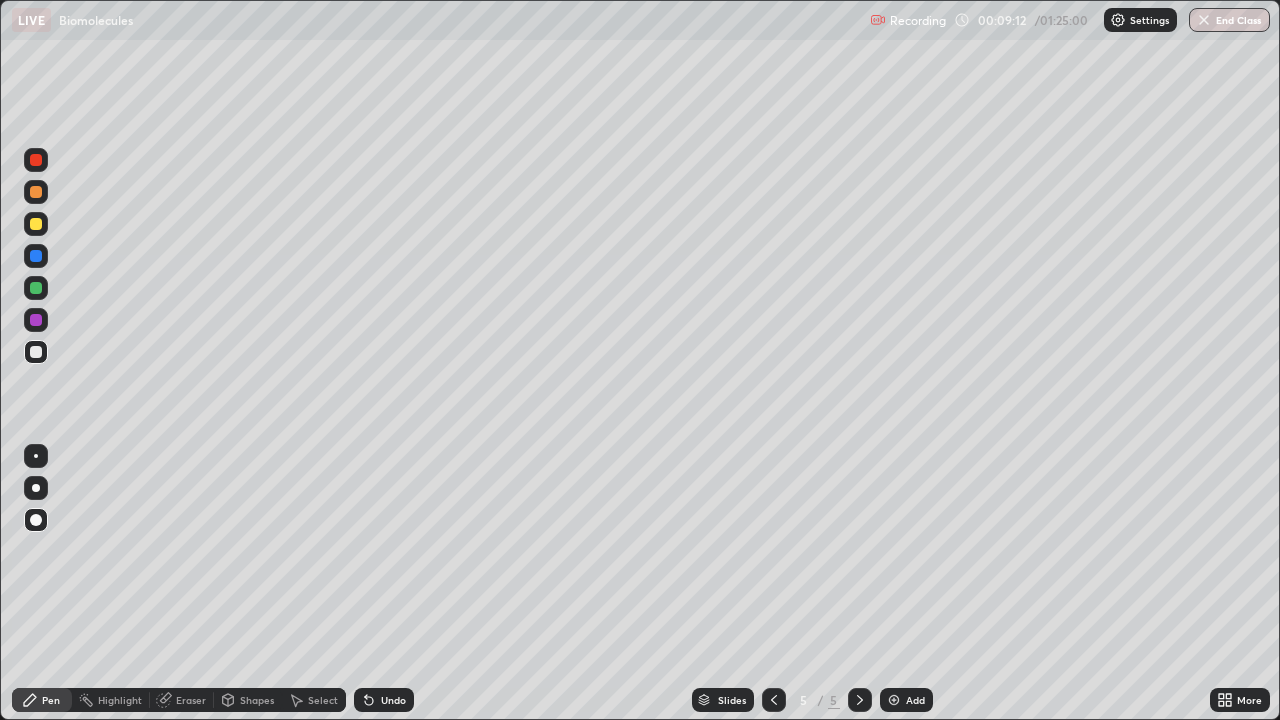 click at bounding box center (36, 320) 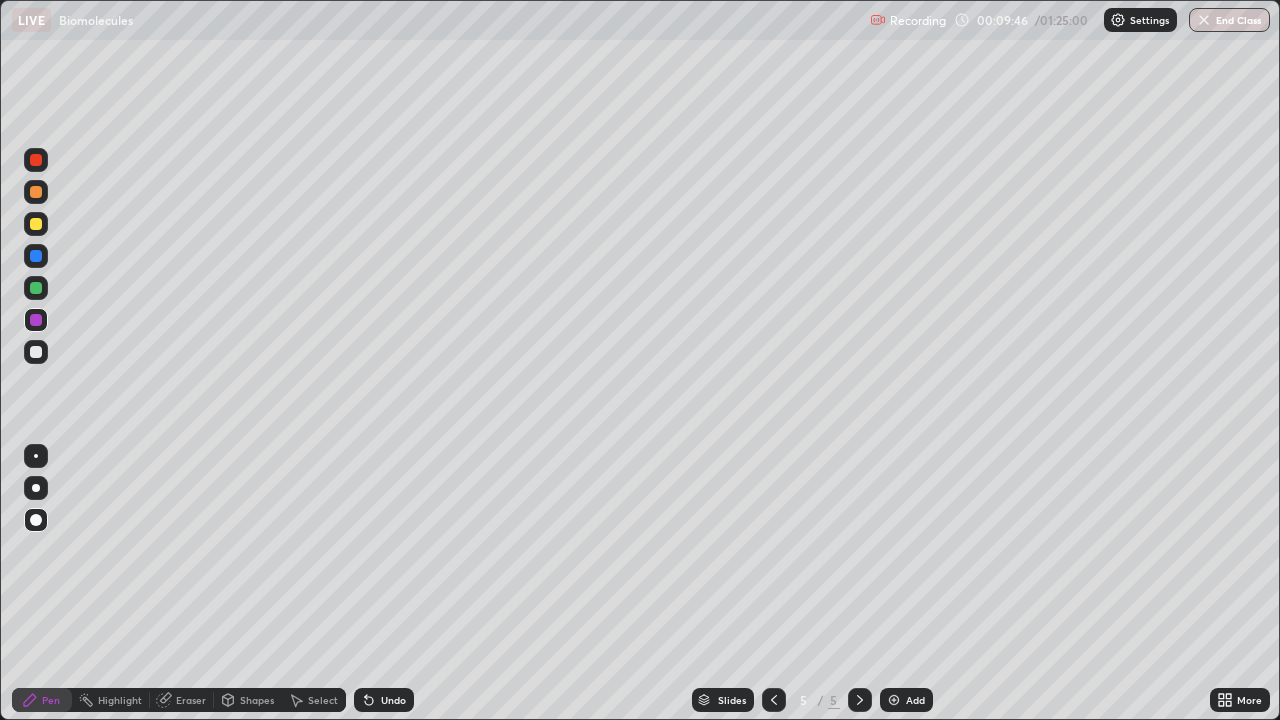 click at bounding box center [36, 288] 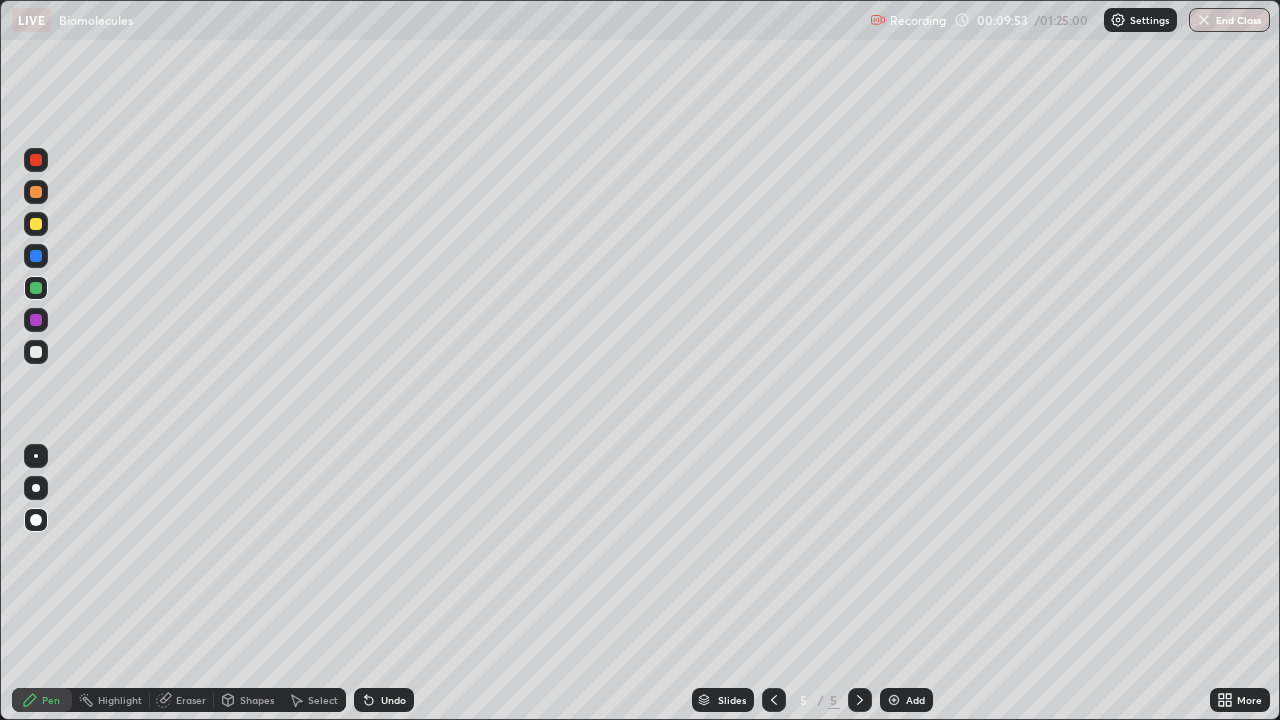 click at bounding box center (36, 320) 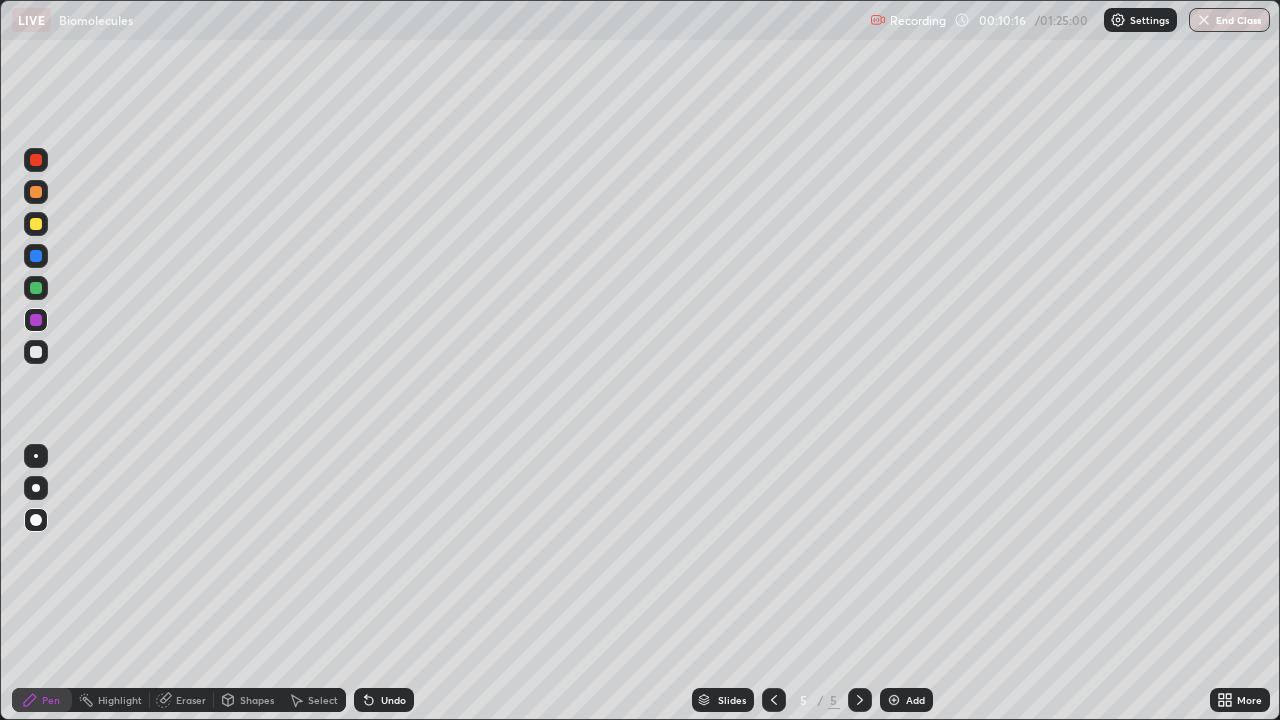 click on "Eraser" at bounding box center (191, 700) 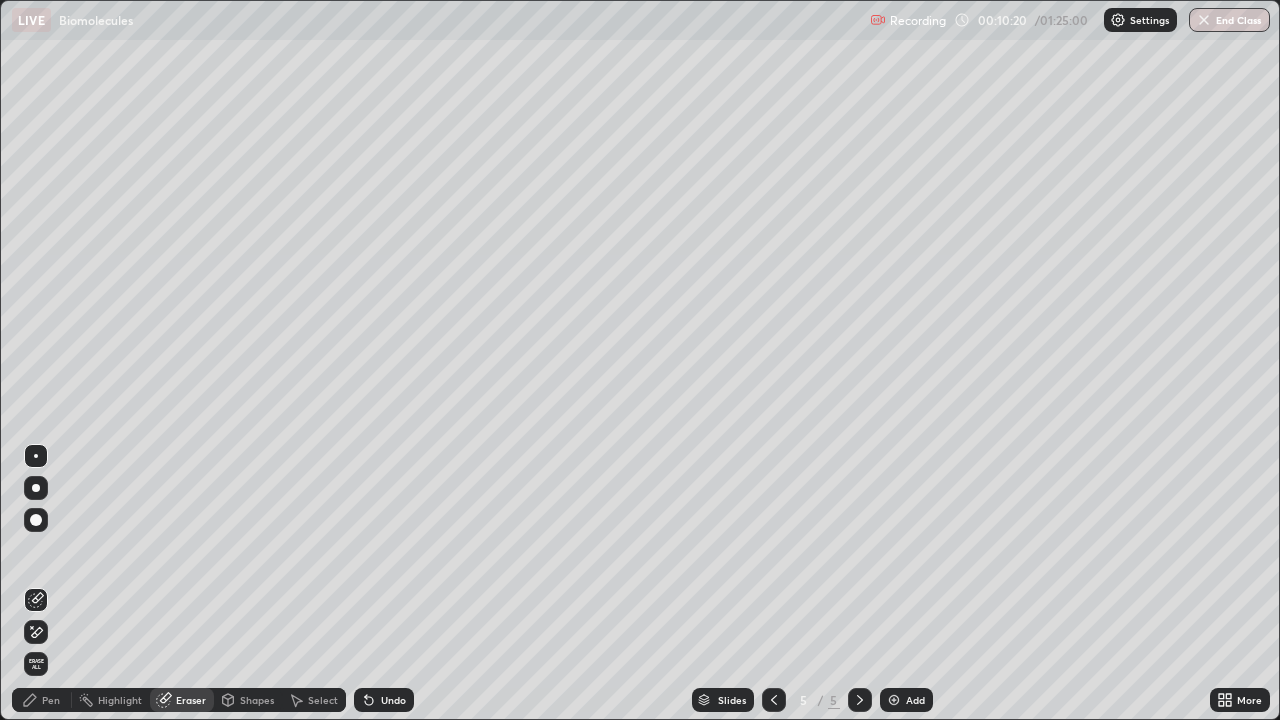 click on "Pen" at bounding box center [51, 700] 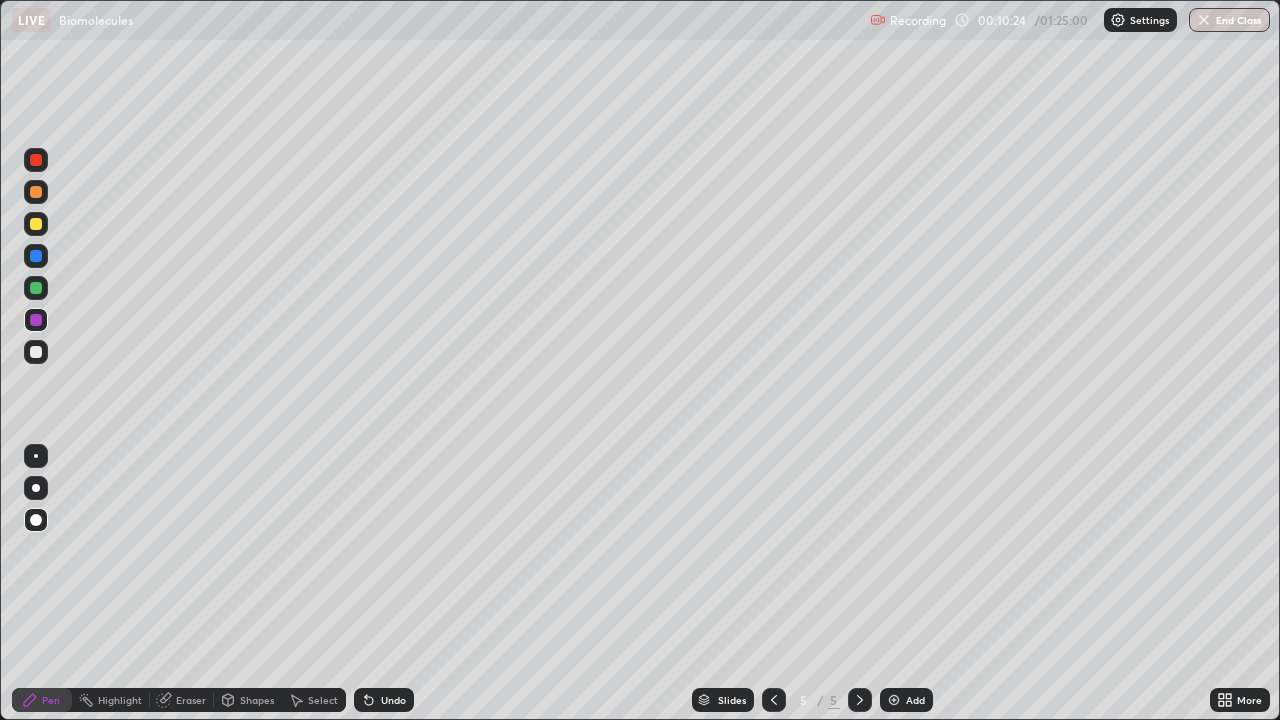 click at bounding box center (36, 352) 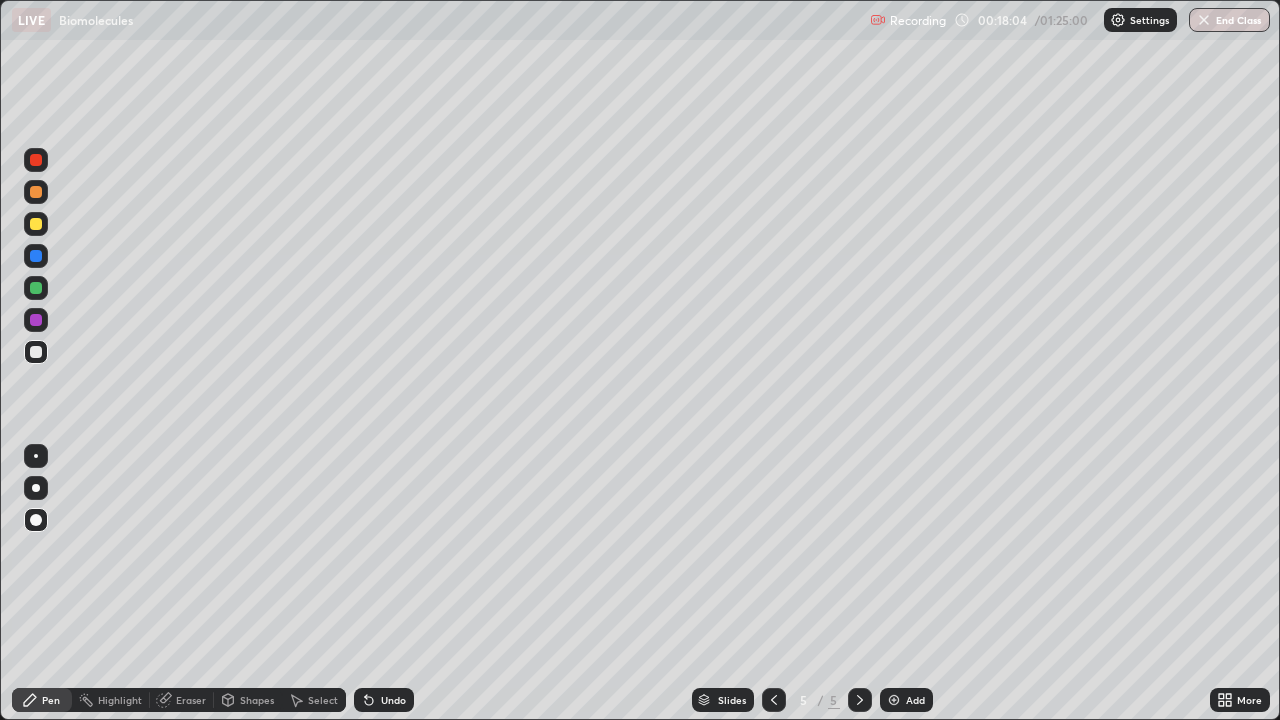 click on "Slides 5 / 5 Add" at bounding box center [812, 700] 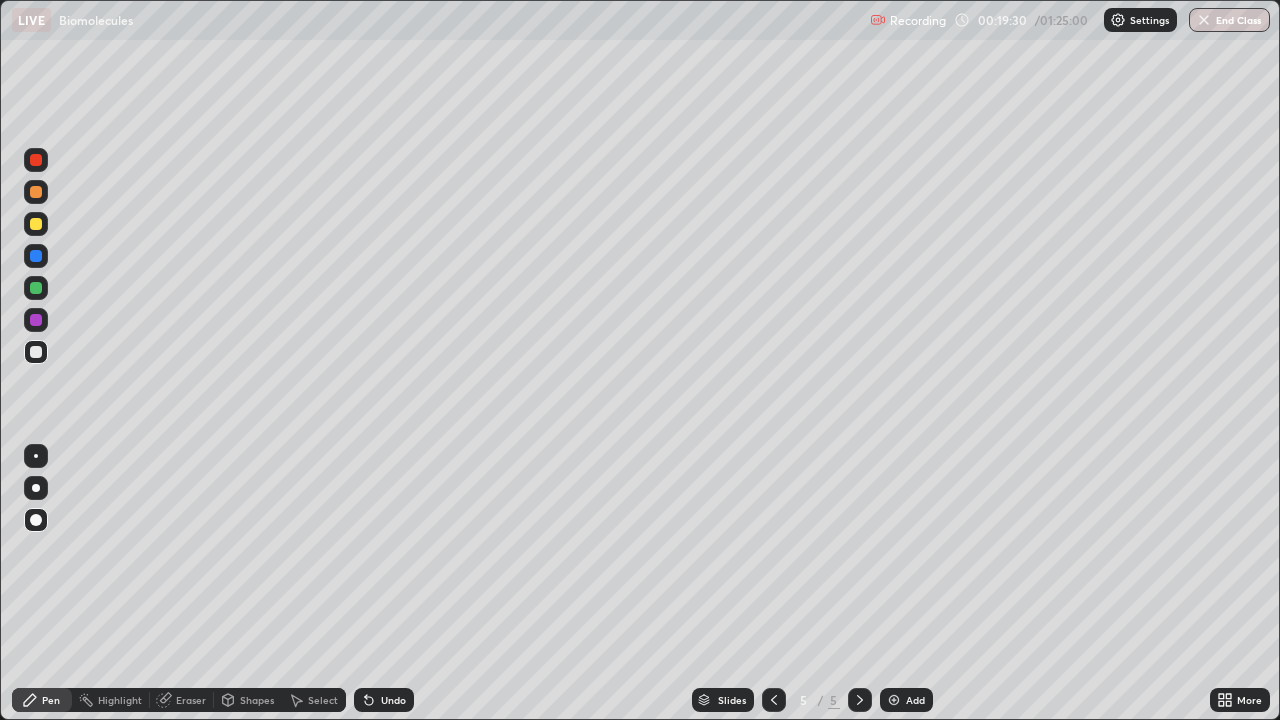 click on "Slides 5 / 5 Add" at bounding box center [812, 700] 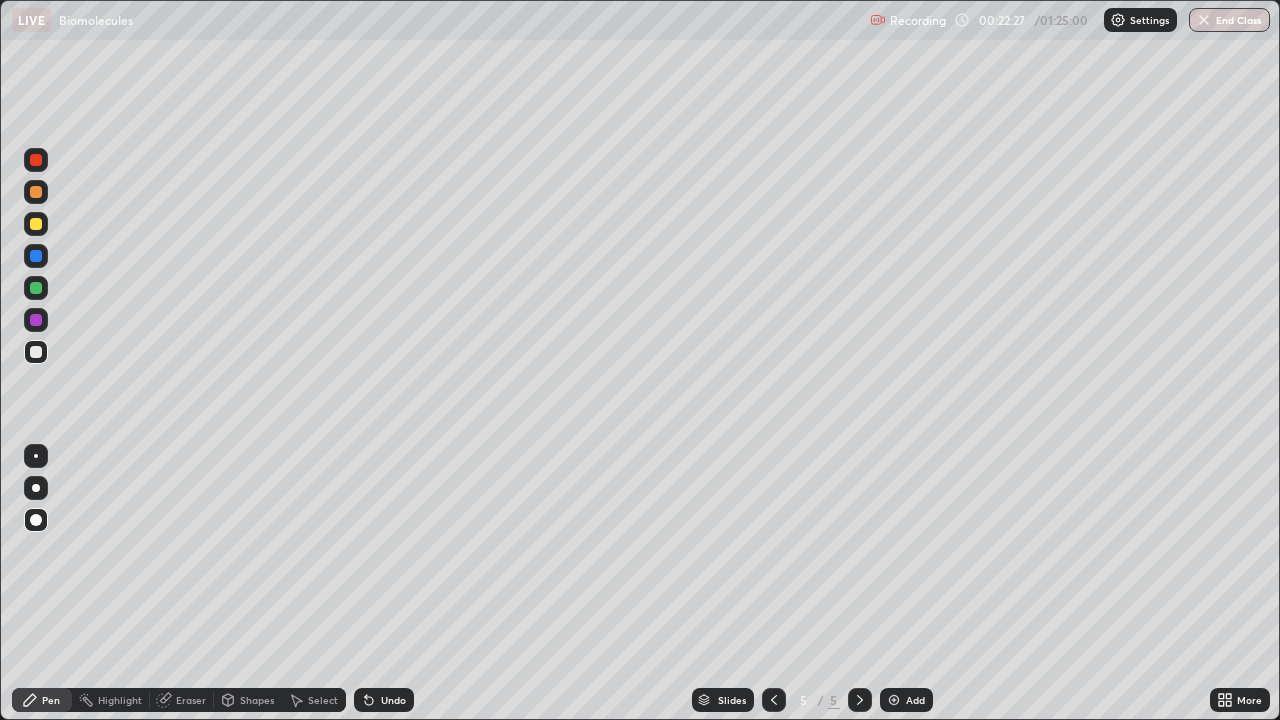 click on "Add" at bounding box center [915, 700] 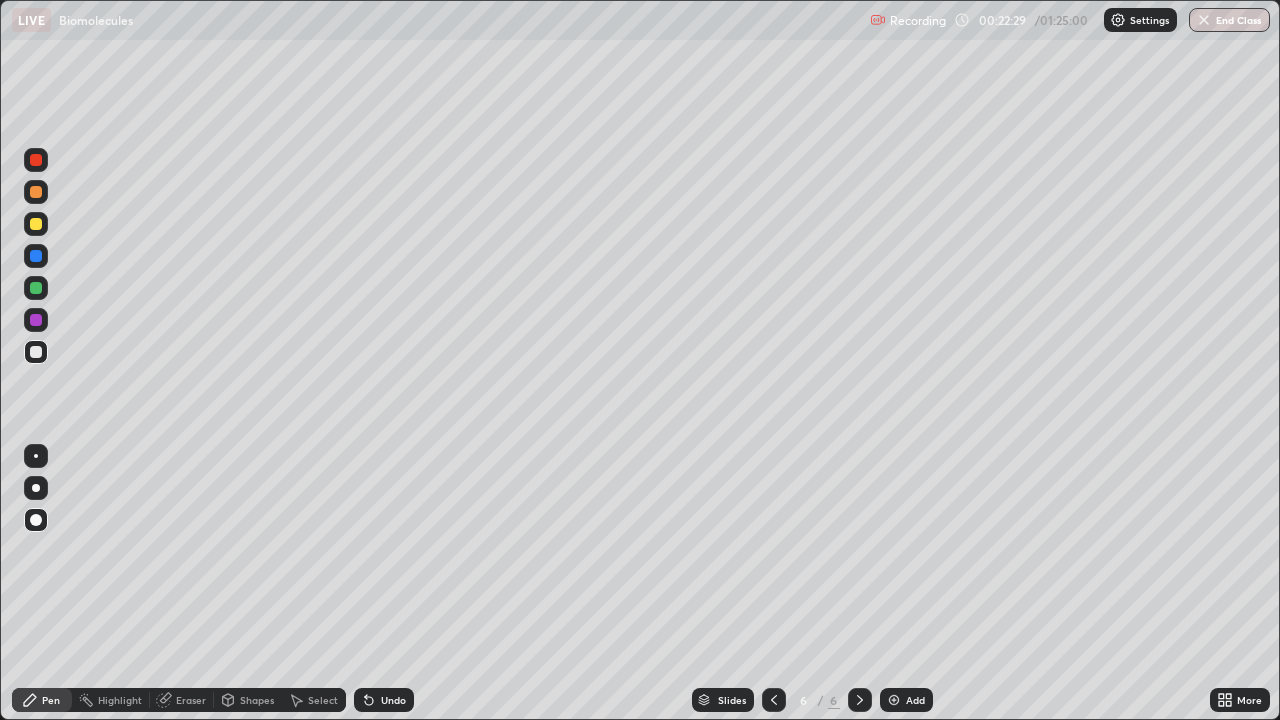 click at bounding box center [36, 352] 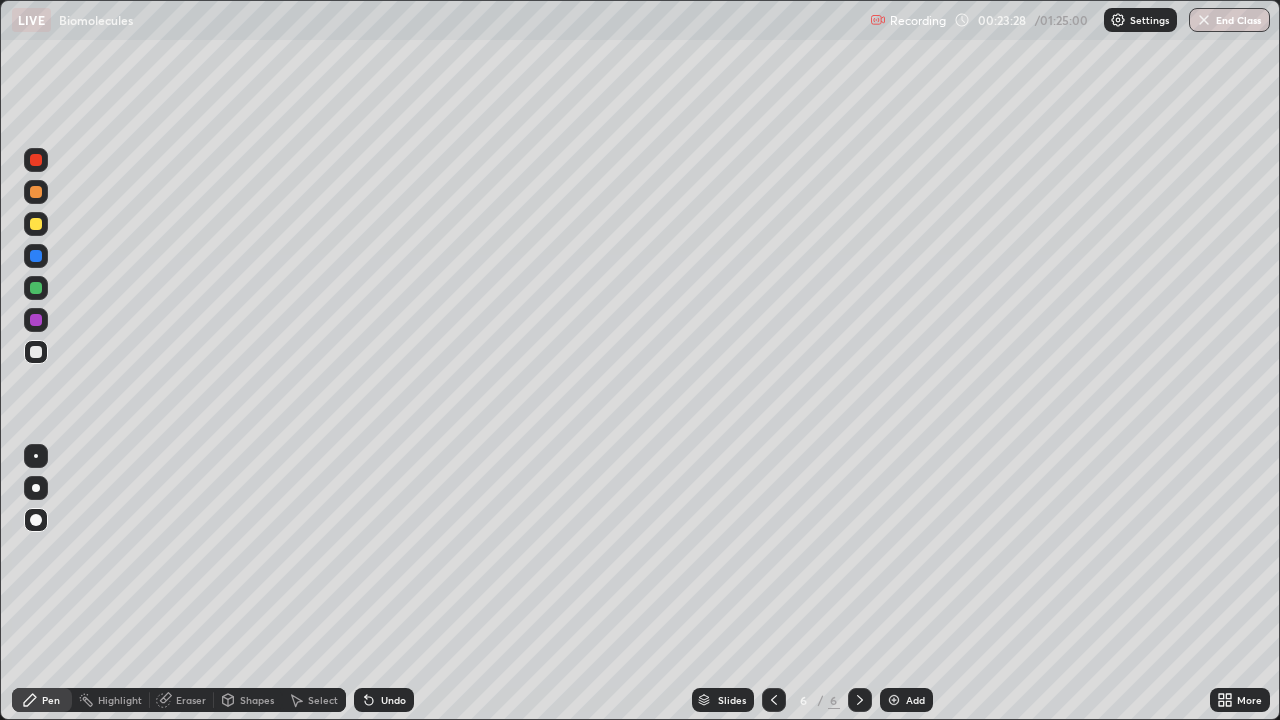 click at bounding box center [36, 224] 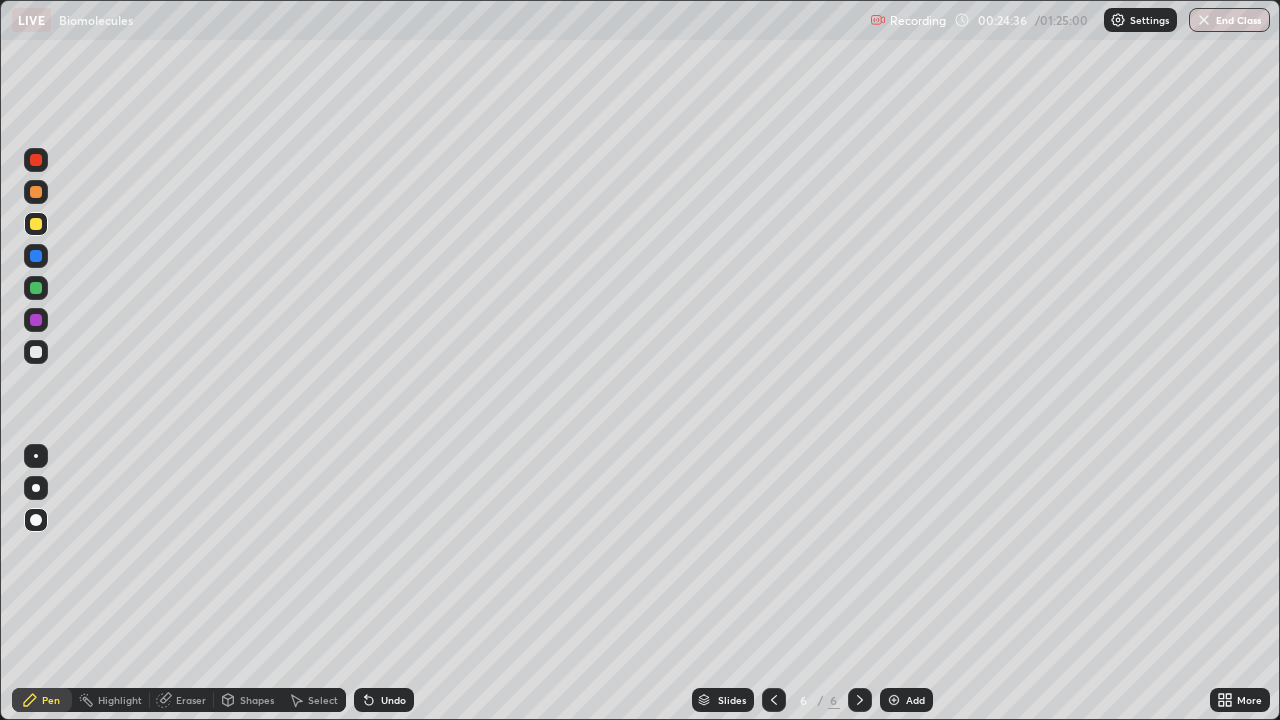click at bounding box center [36, 320] 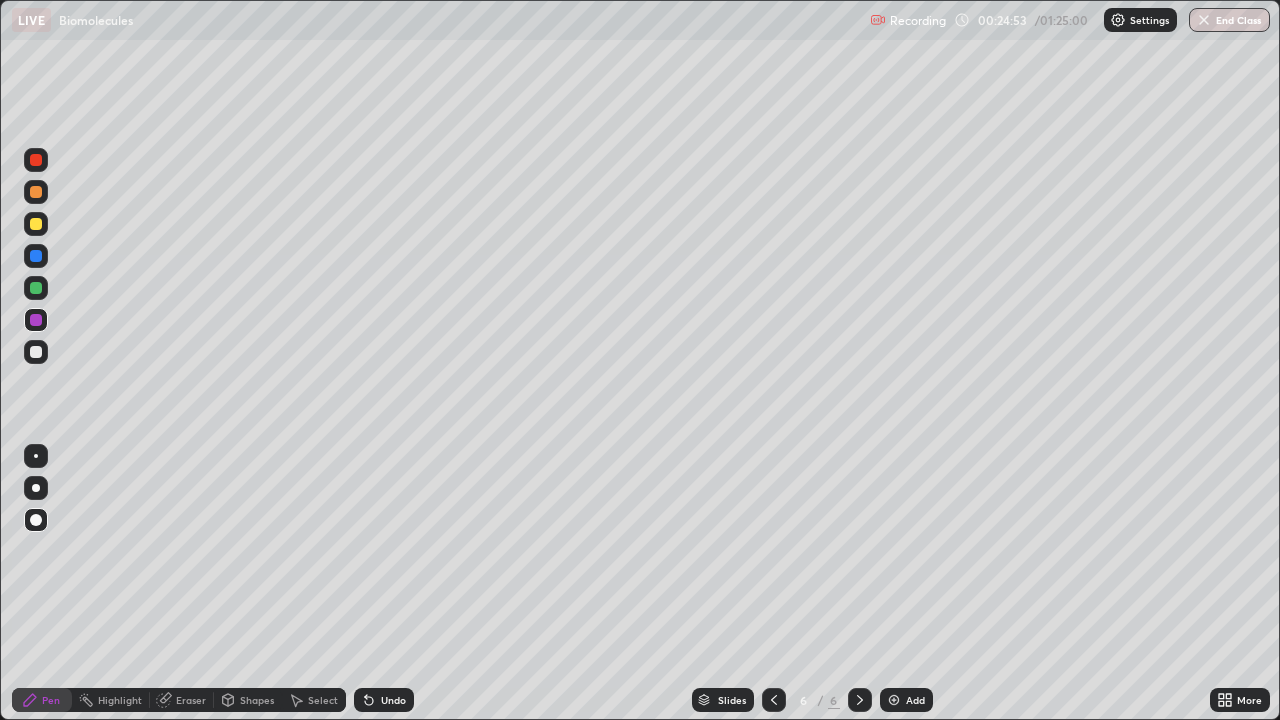 click on "Slides 6 / 6 Add" at bounding box center [812, 700] 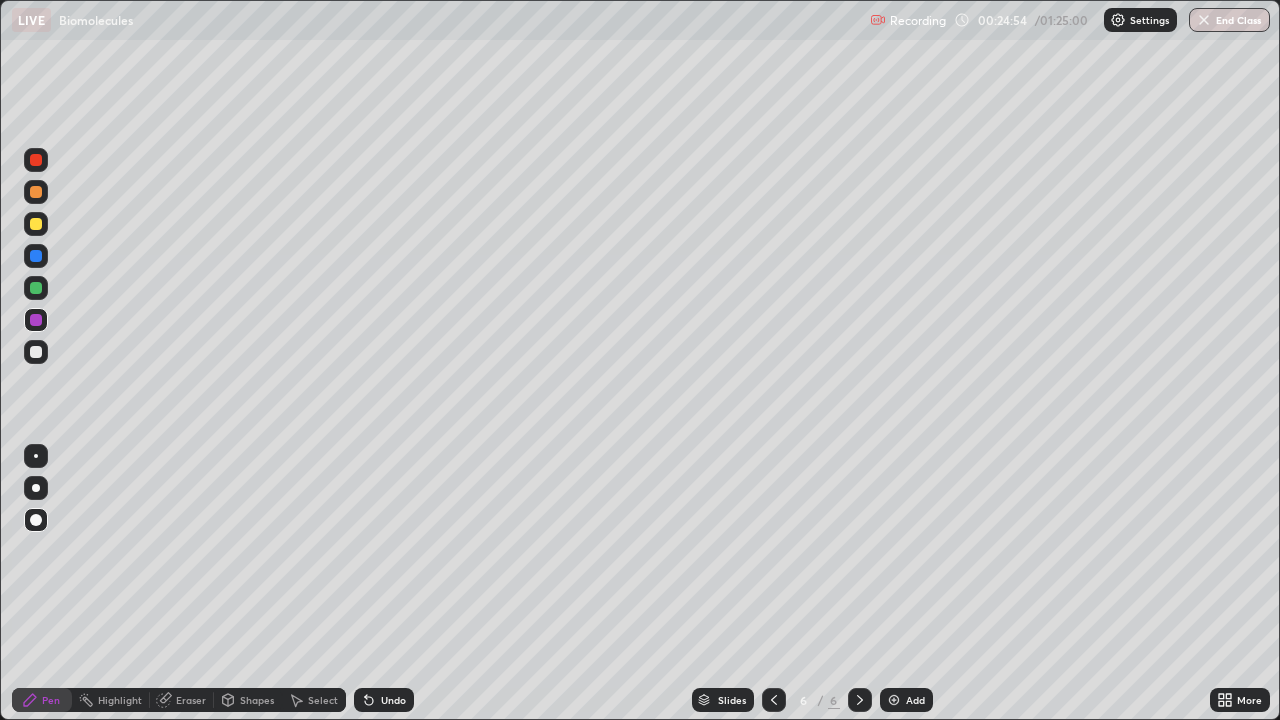 click on "Slides 6 / 6 Add" at bounding box center (812, 700) 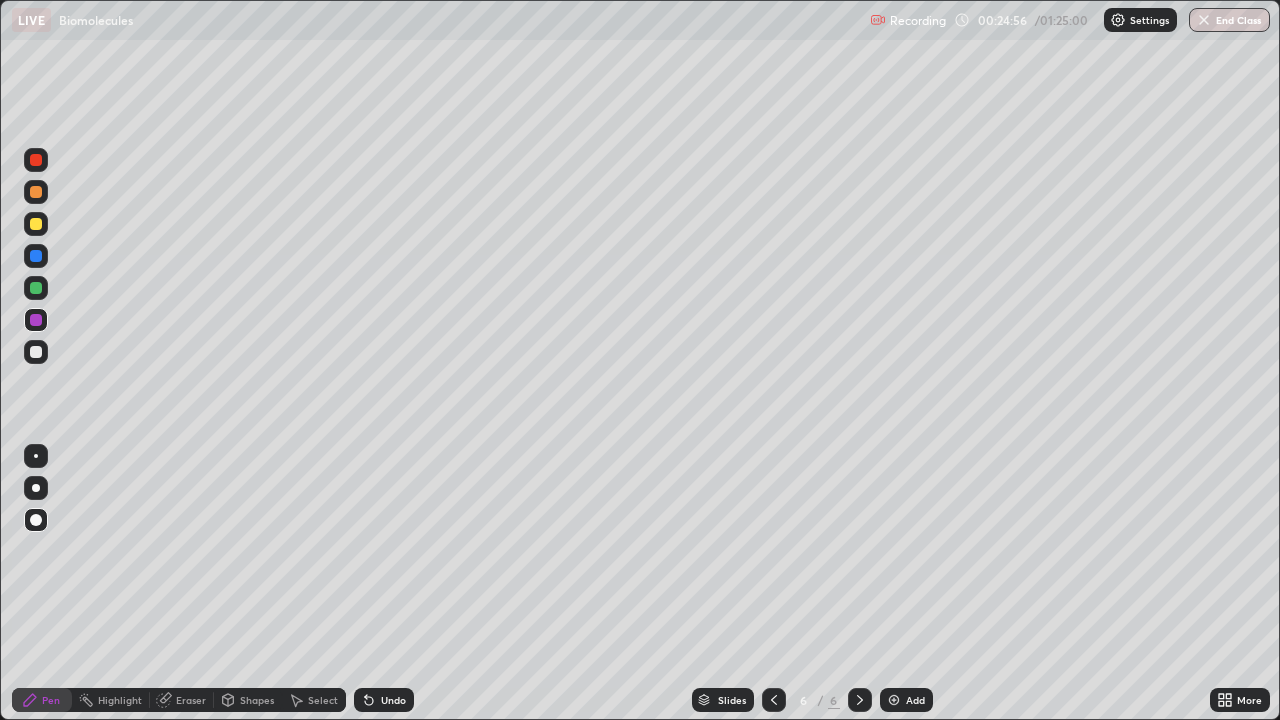 click on "Slides 6 / 6 Add" at bounding box center [812, 700] 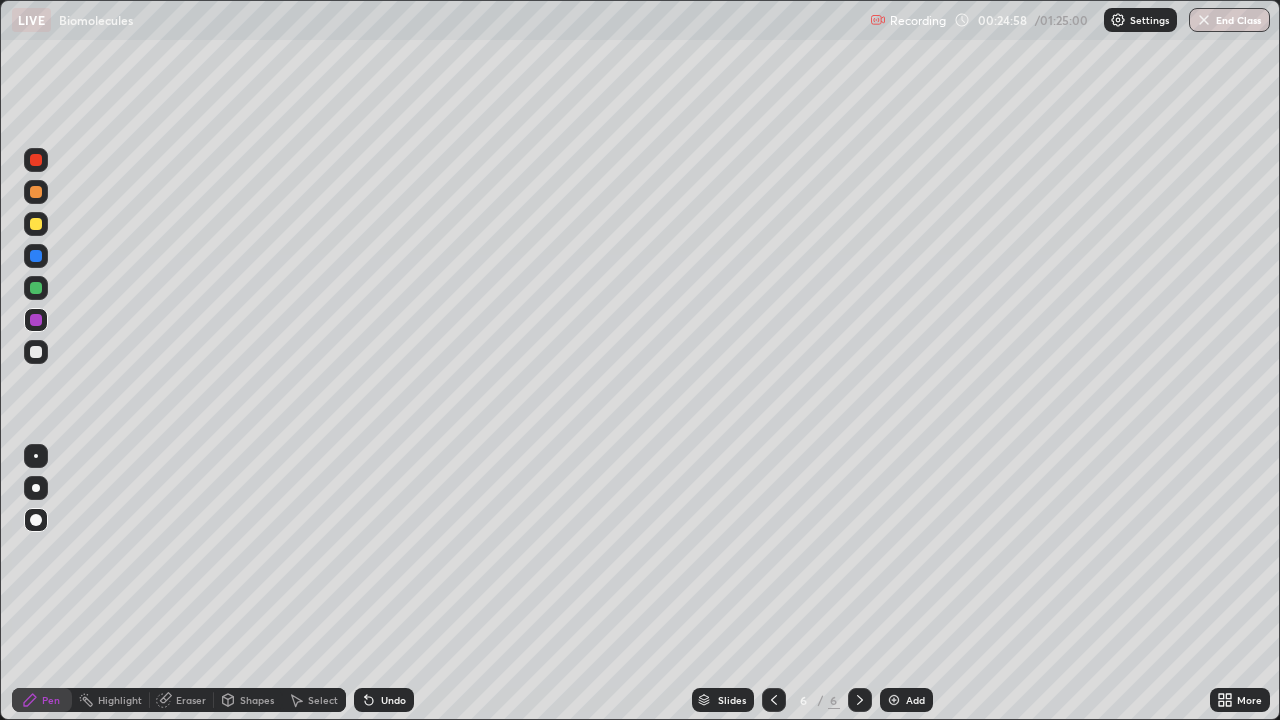 click on "Slides 6 / 6 Add" at bounding box center [812, 700] 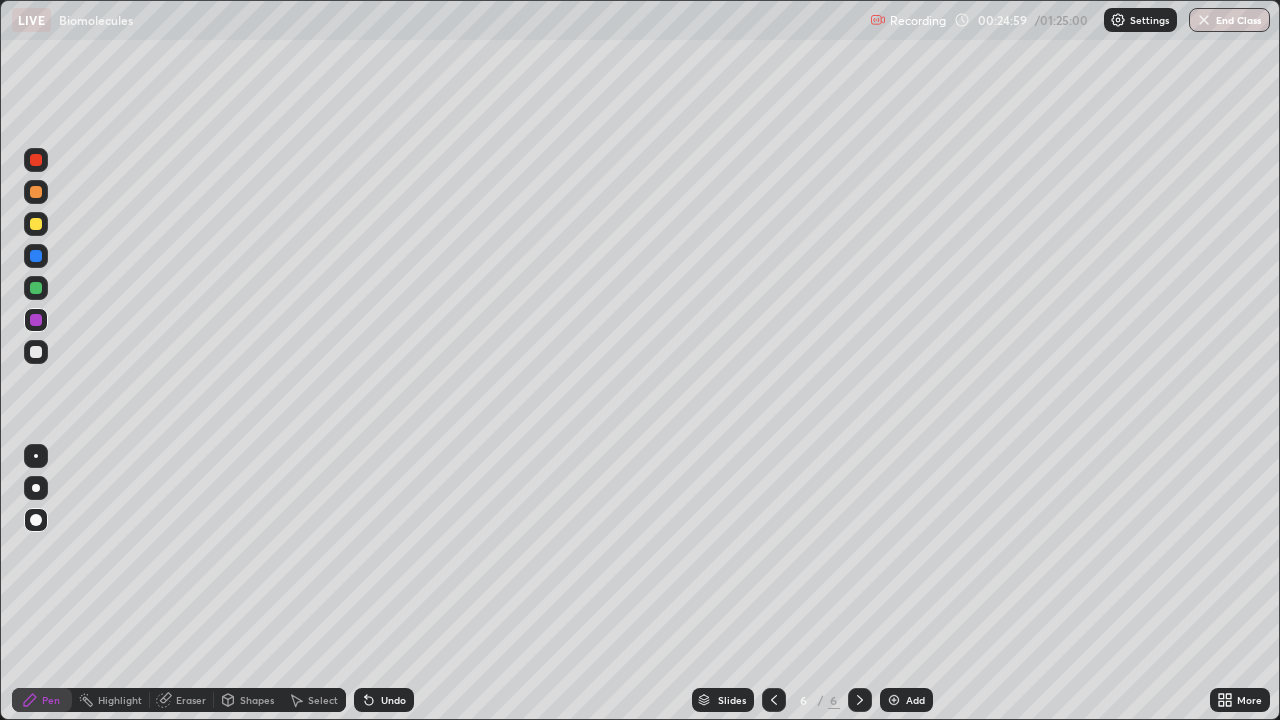 click on "Slides 6 / 6 Add" at bounding box center [812, 700] 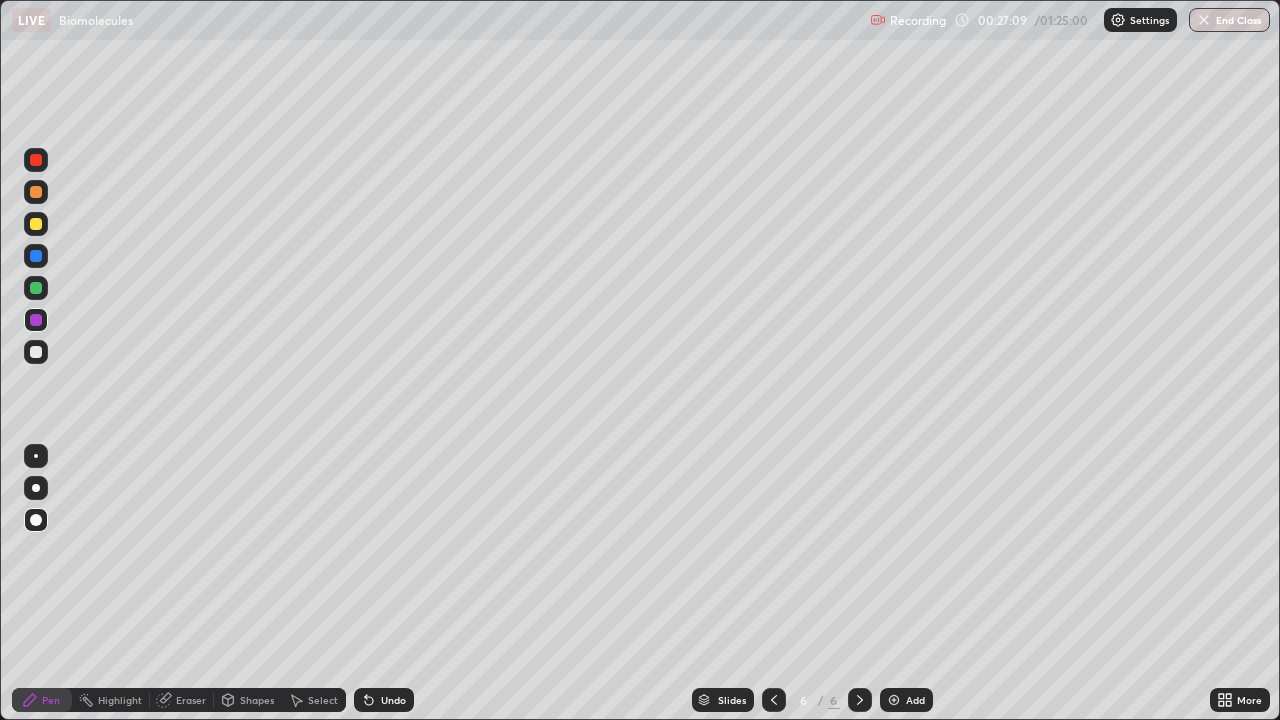 click at bounding box center (36, 160) 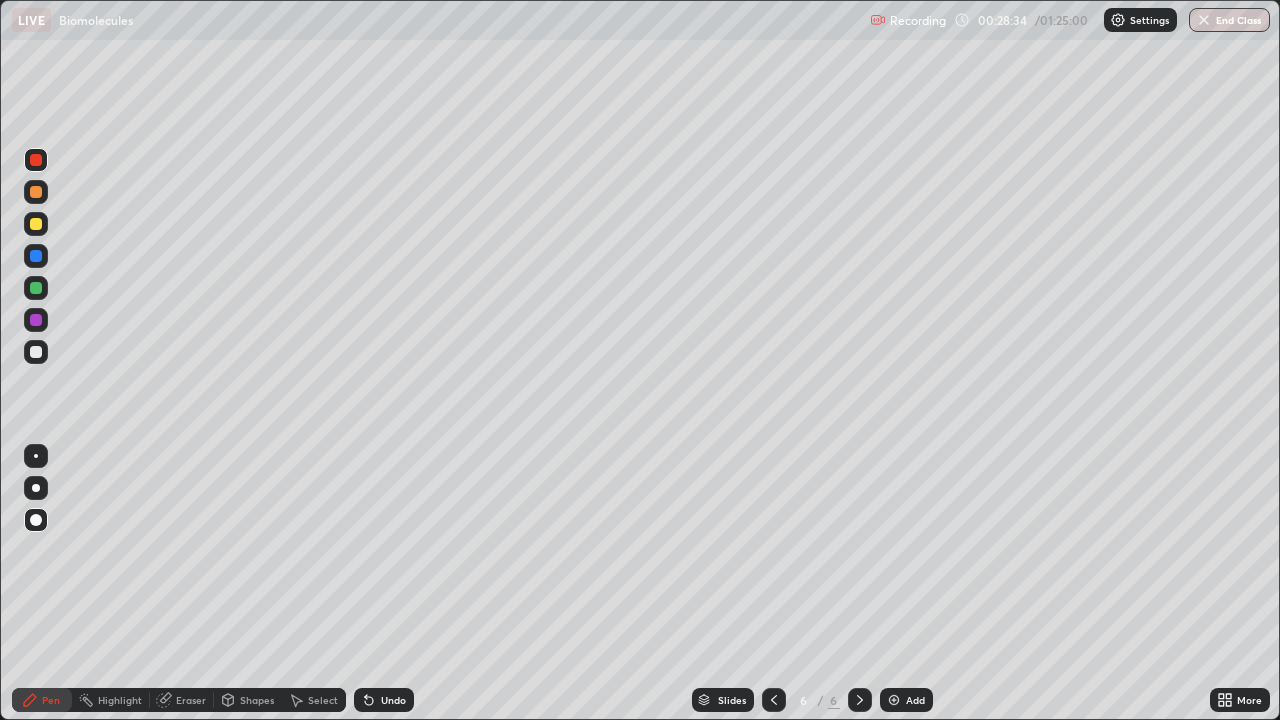 click at bounding box center [36, 352] 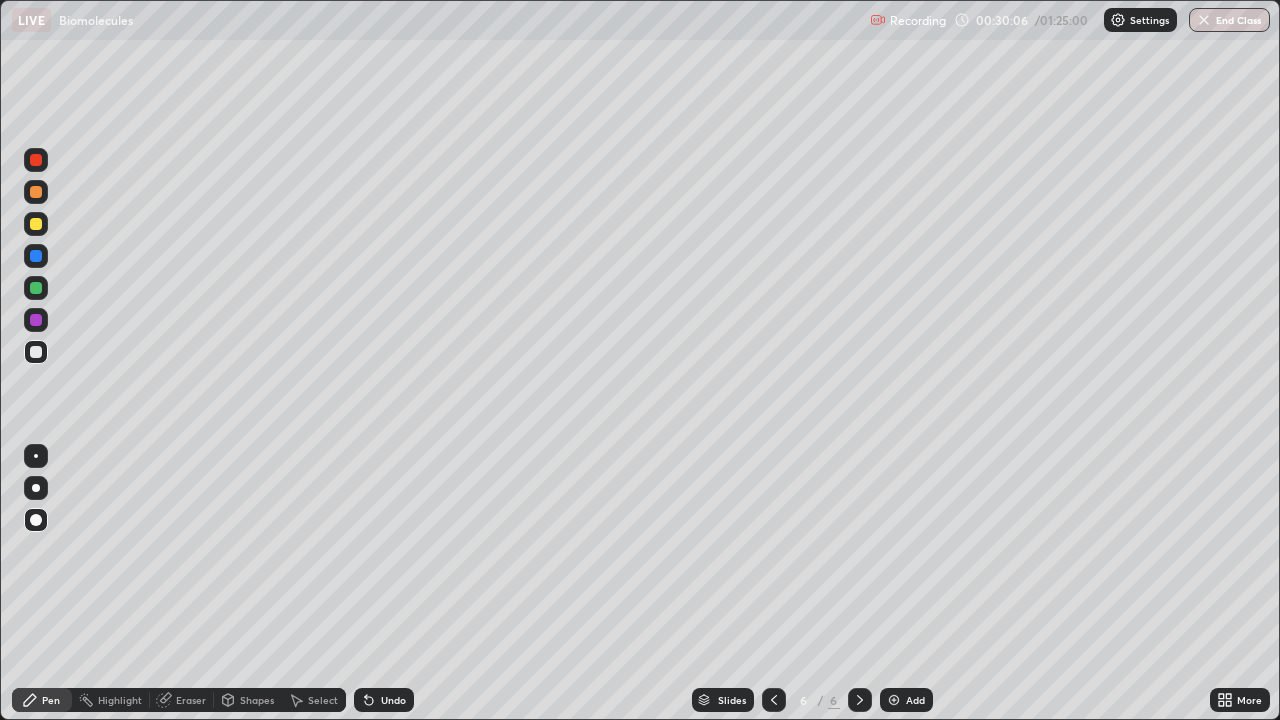 click at bounding box center (36, 192) 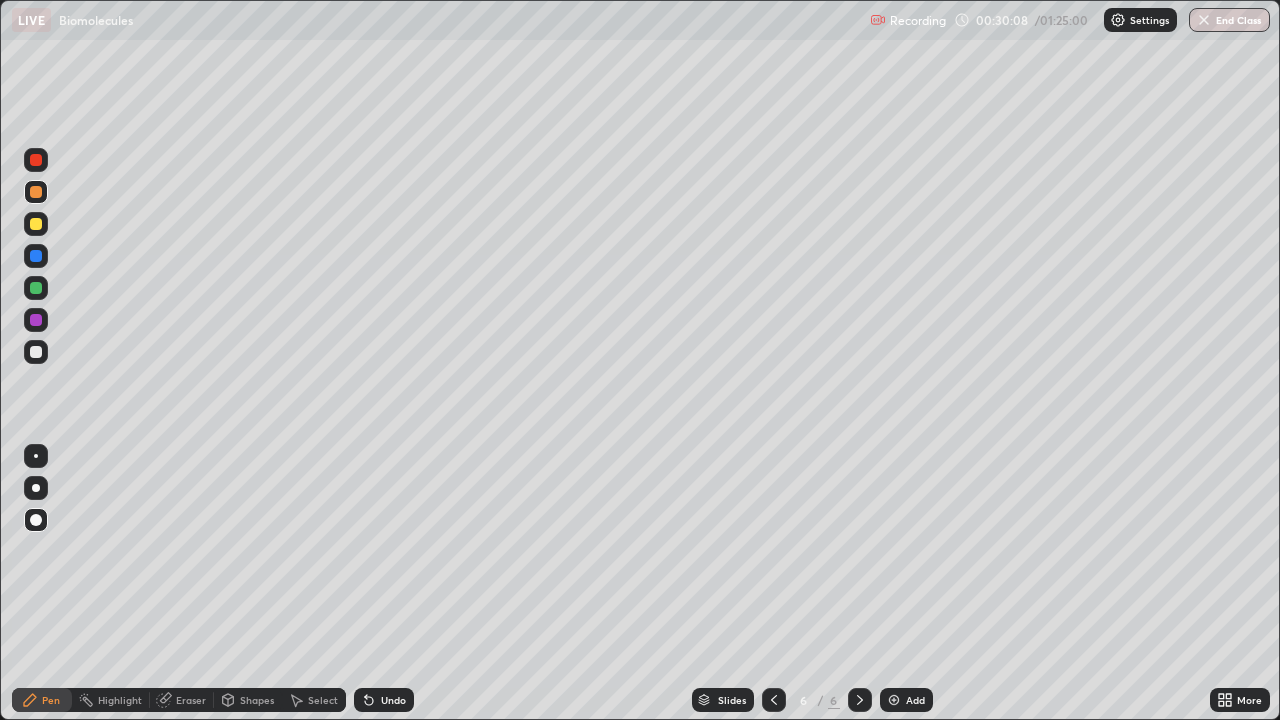 click on "Highlight" at bounding box center (111, 700) 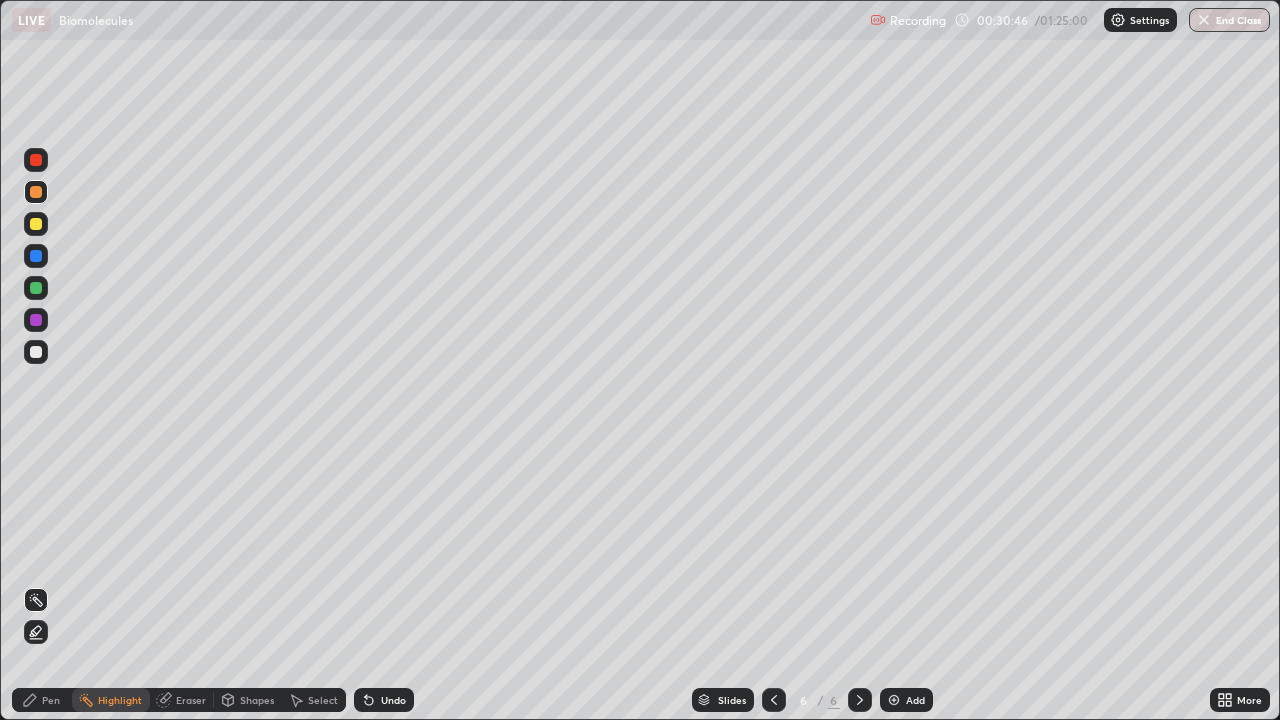click on "Pen" at bounding box center (51, 700) 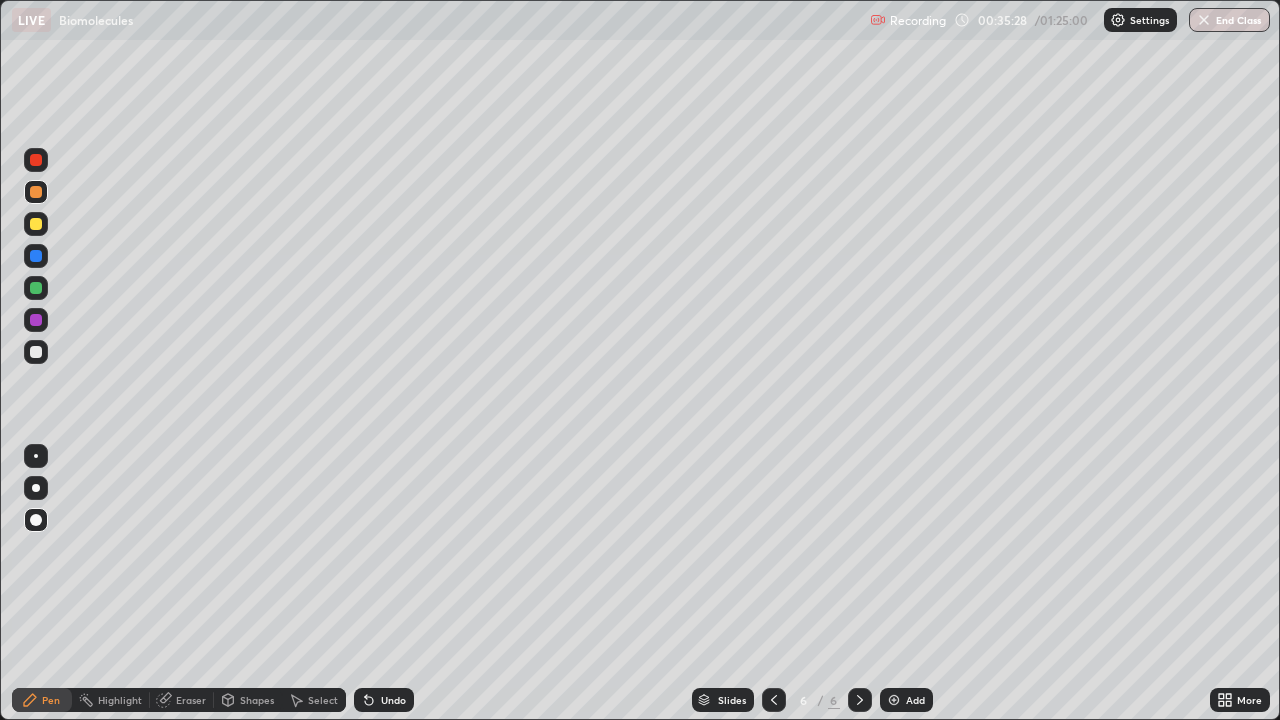 click on "Add" at bounding box center [915, 700] 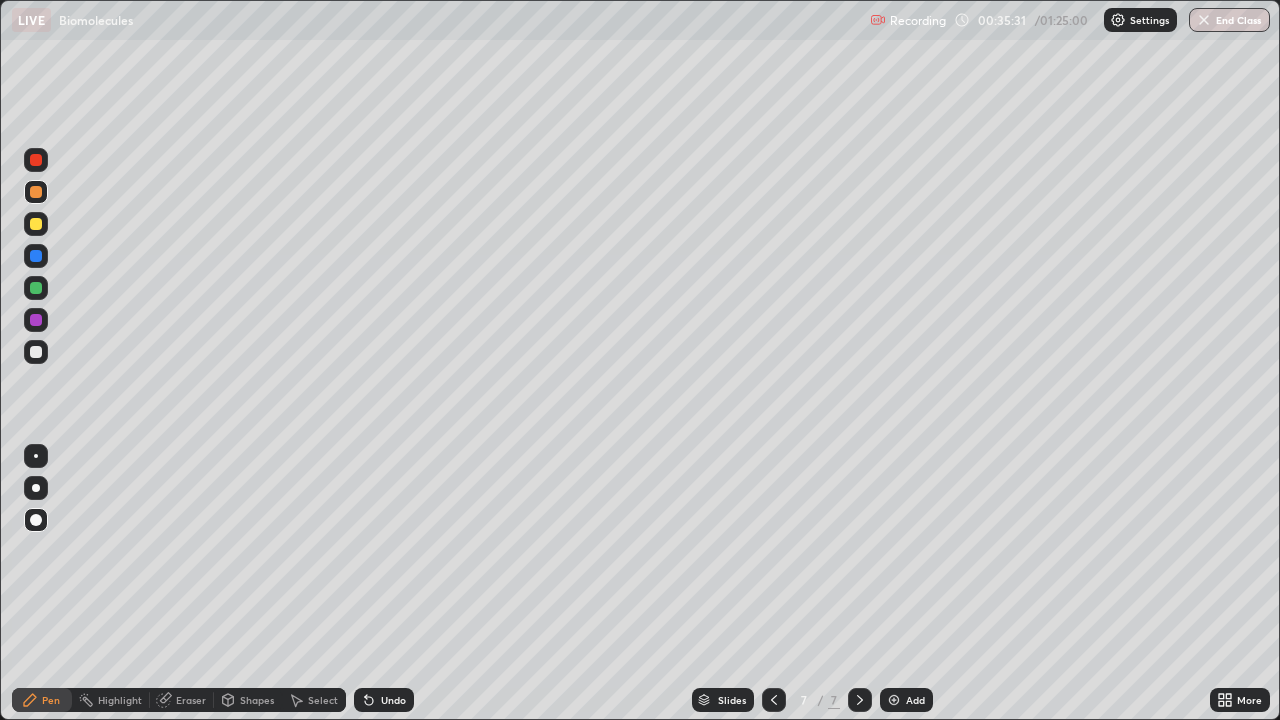 click at bounding box center (36, 224) 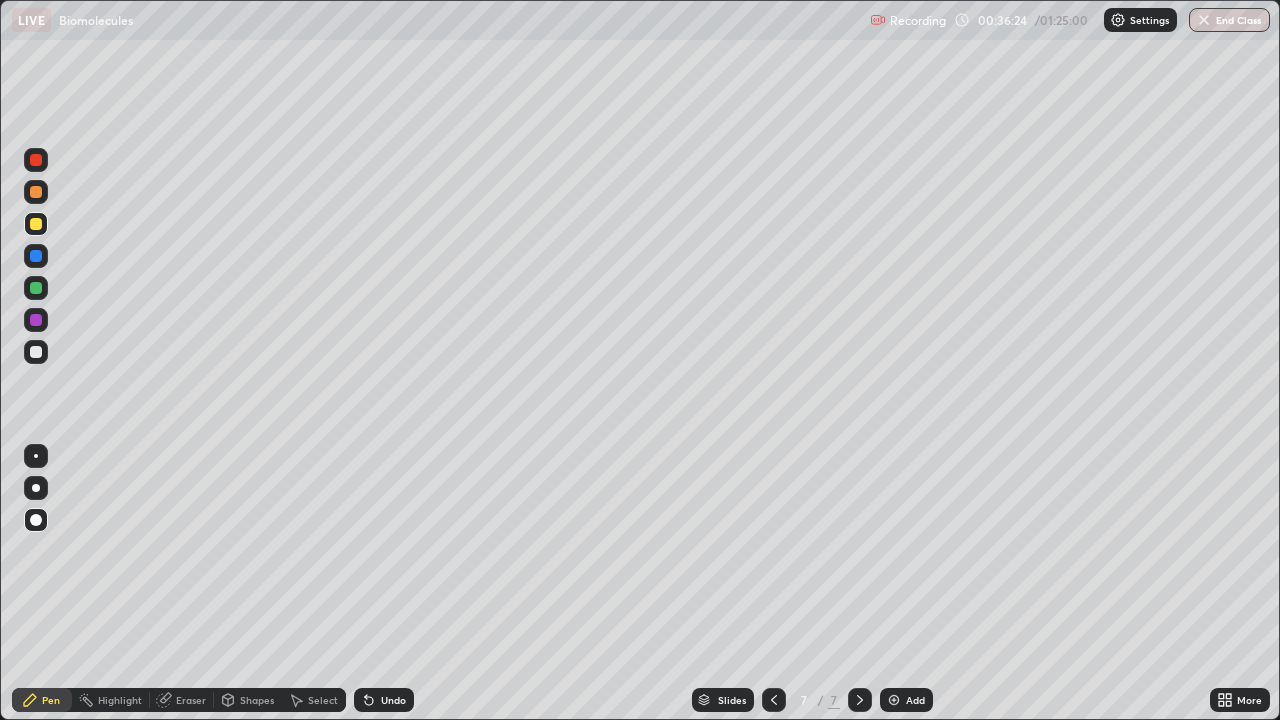 click at bounding box center [36, 256] 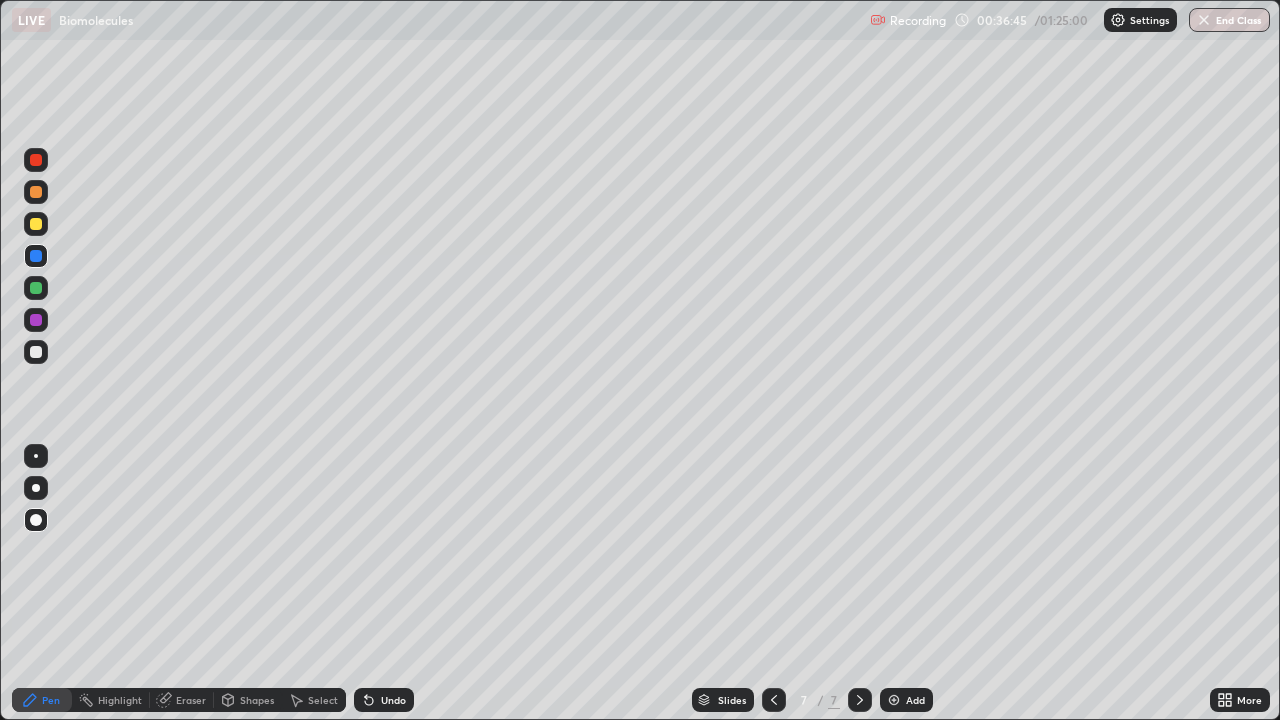 click at bounding box center (36, 256) 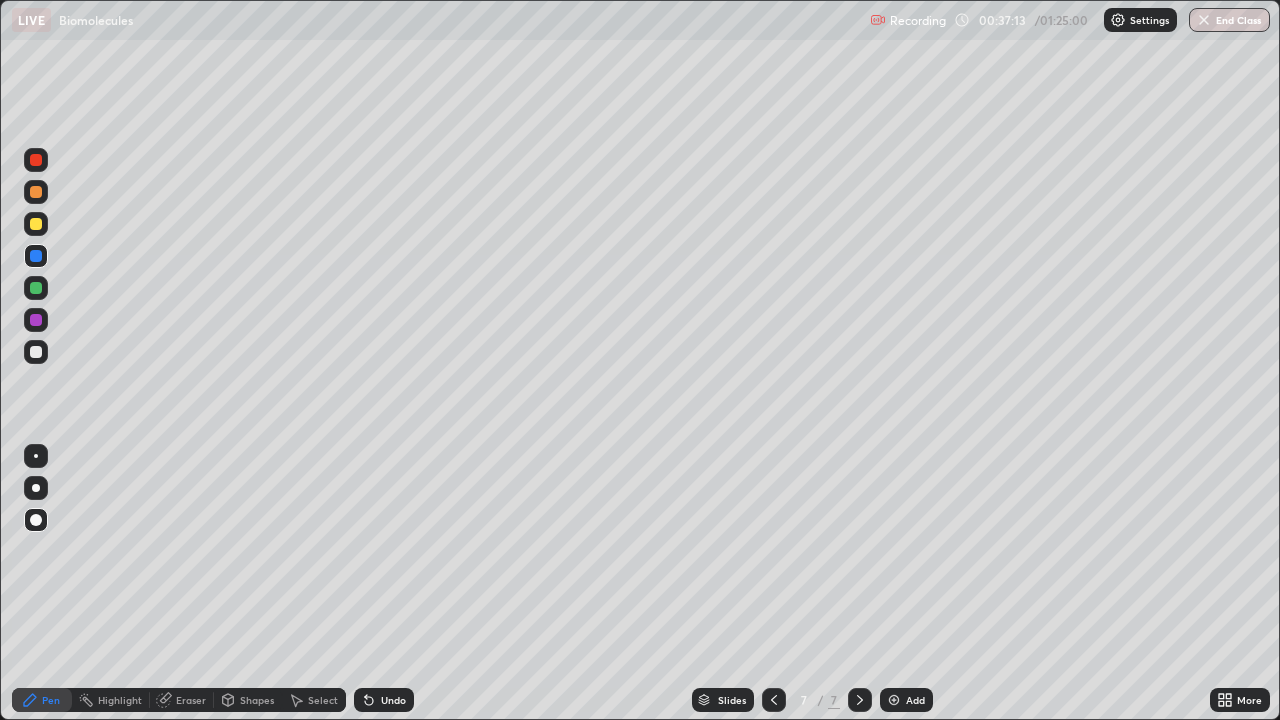 click at bounding box center [36, 192] 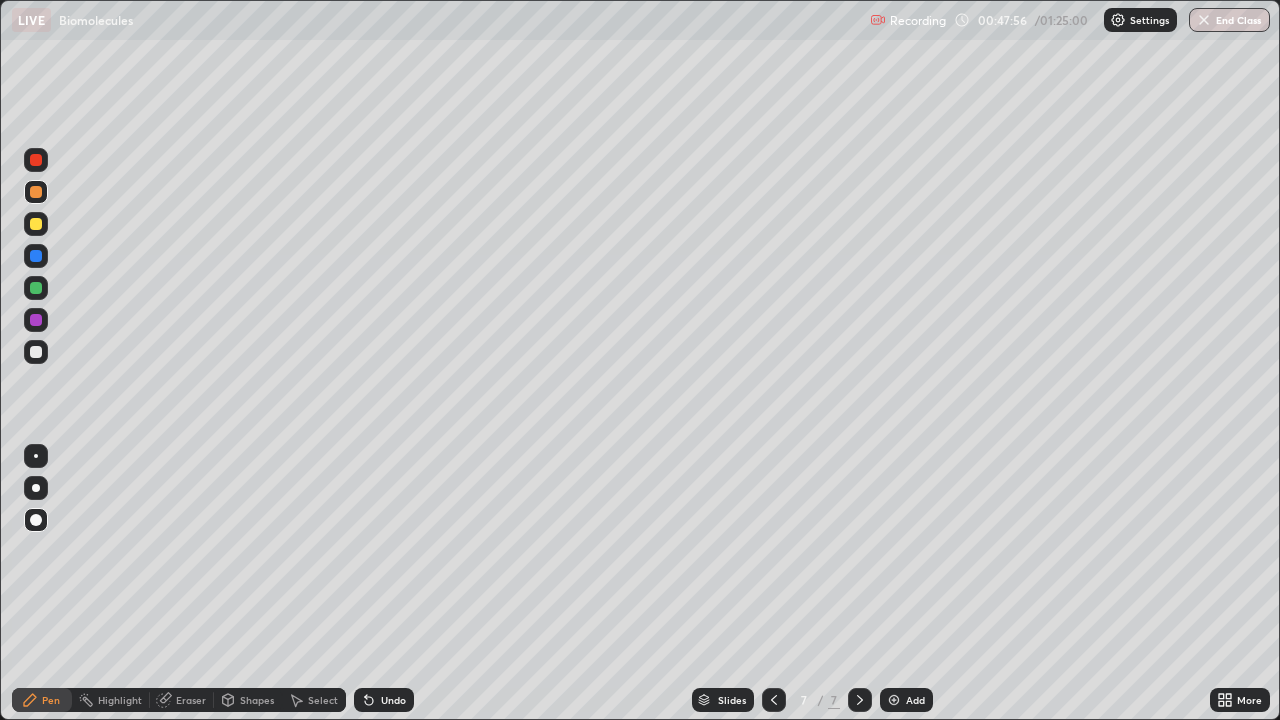 click at bounding box center (894, 700) 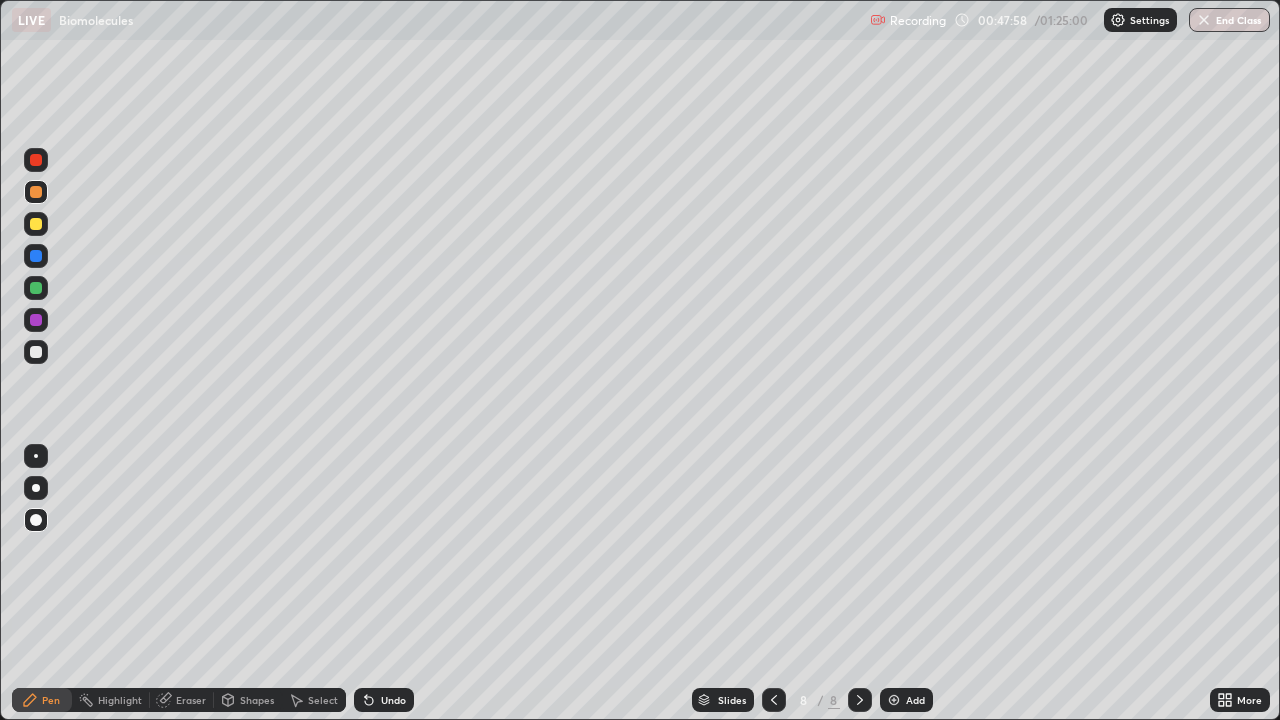 click at bounding box center (36, 520) 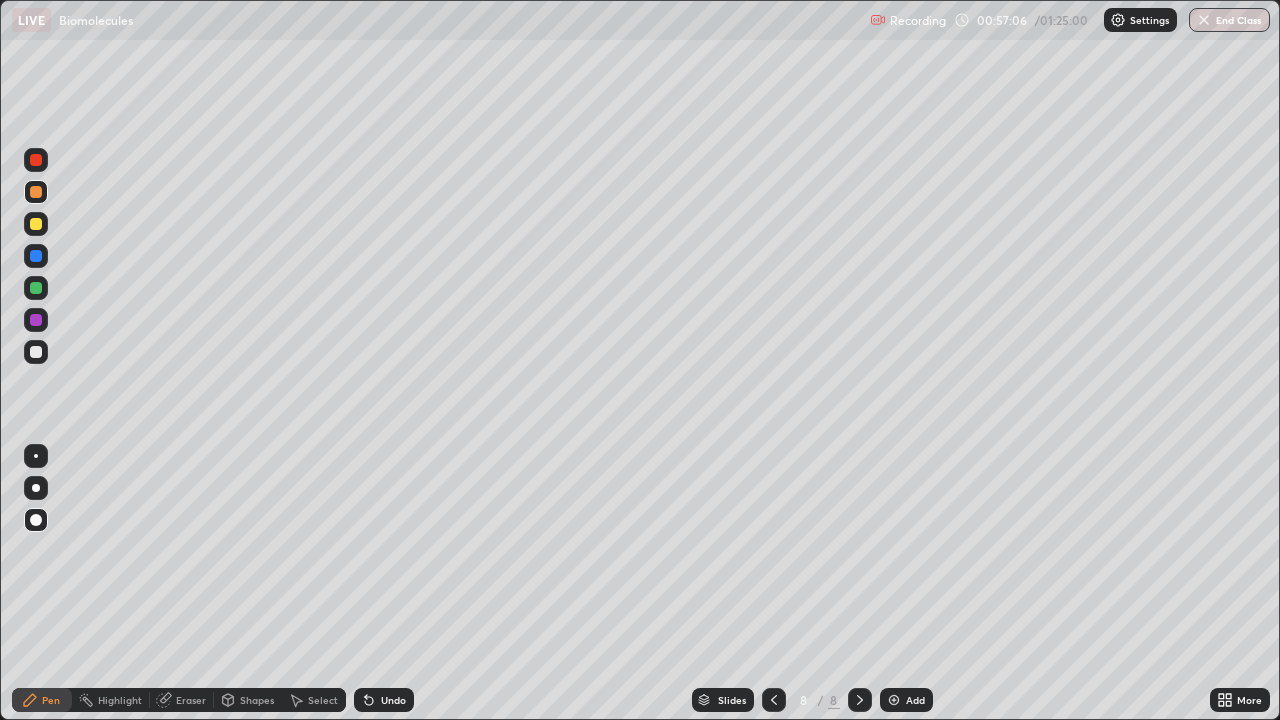 click on "Add" at bounding box center [915, 700] 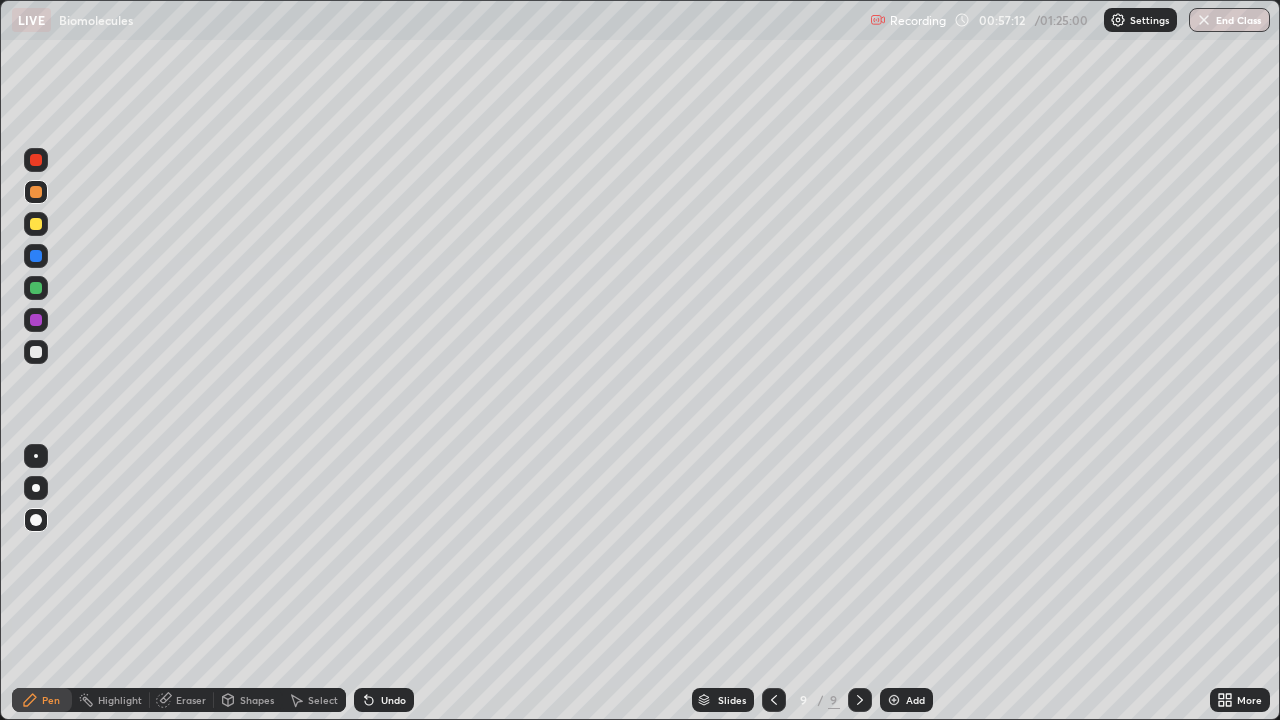 click at bounding box center (36, 224) 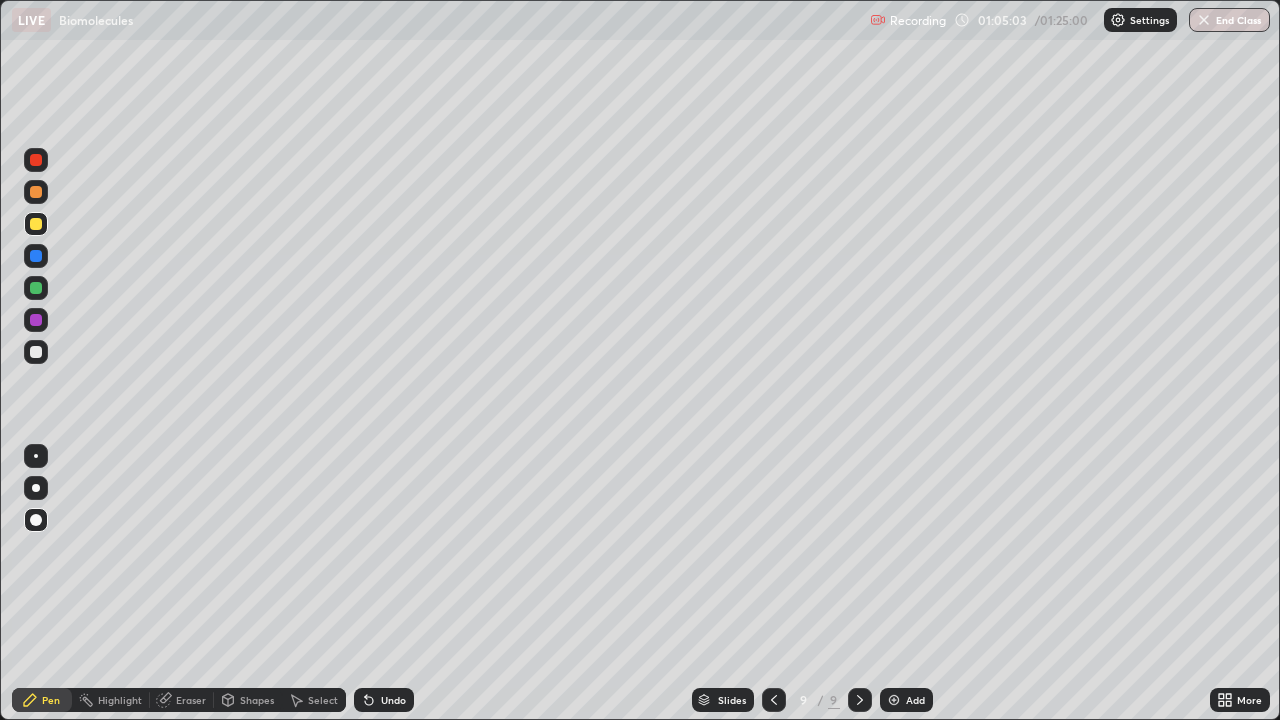 click on "Add" at bounding box center (906, 700) 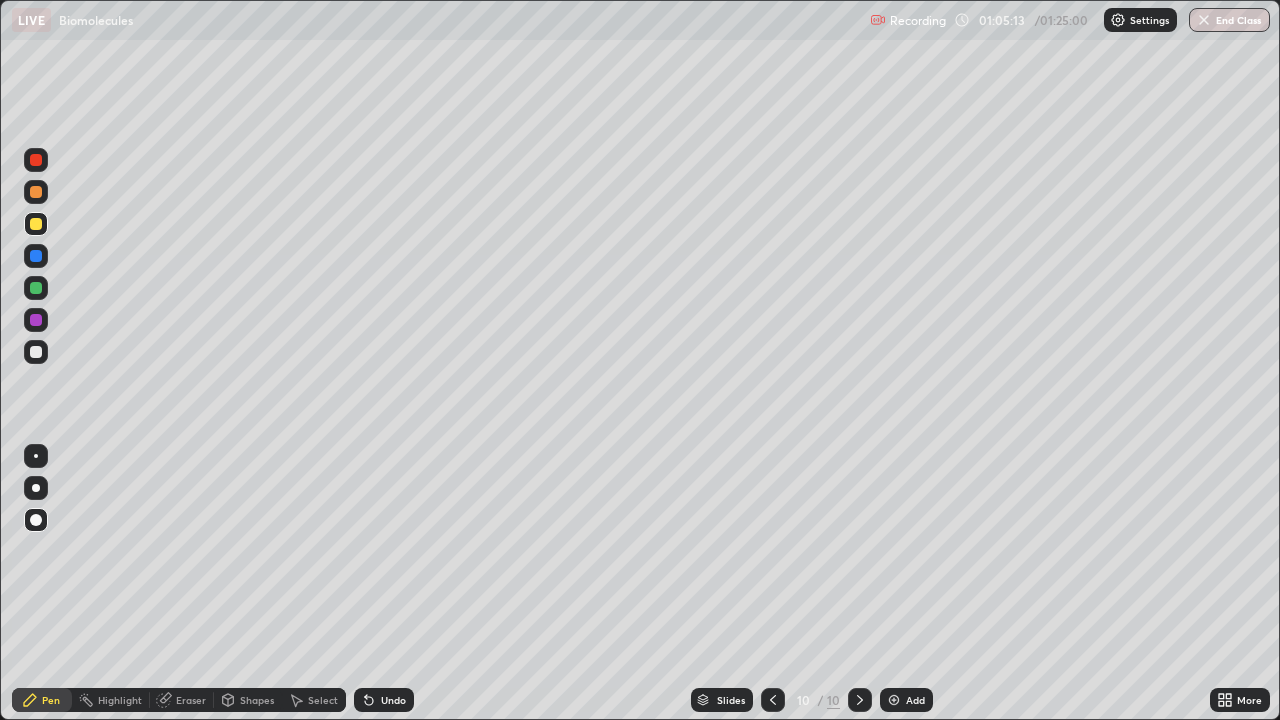 click at bounding box center [36, 192] 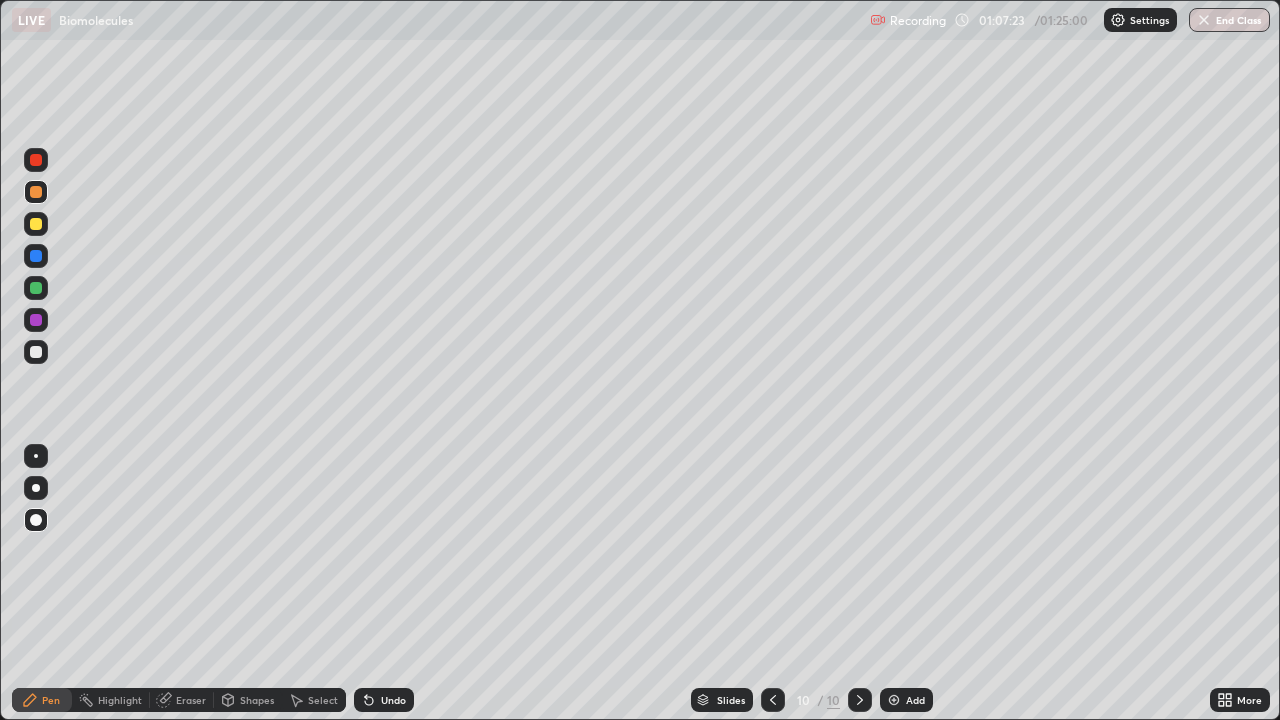click at bounding box center (36, 352) 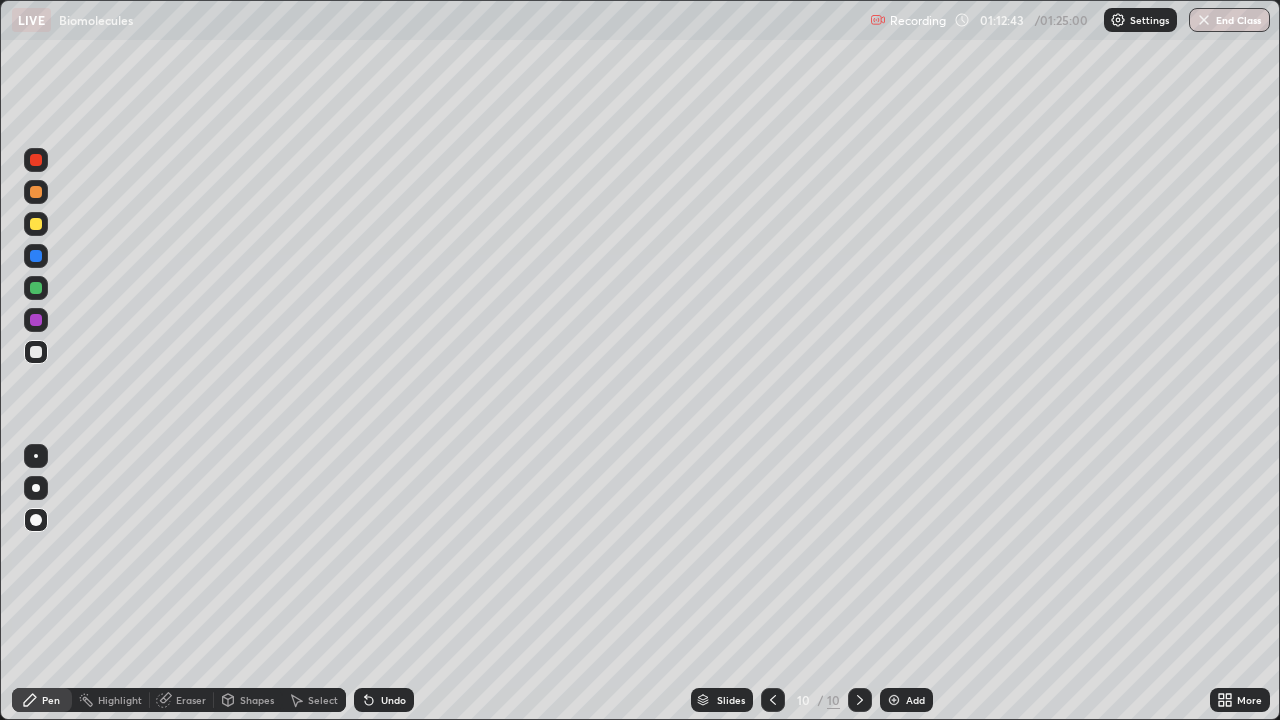 click at bounding box center (36, 352) 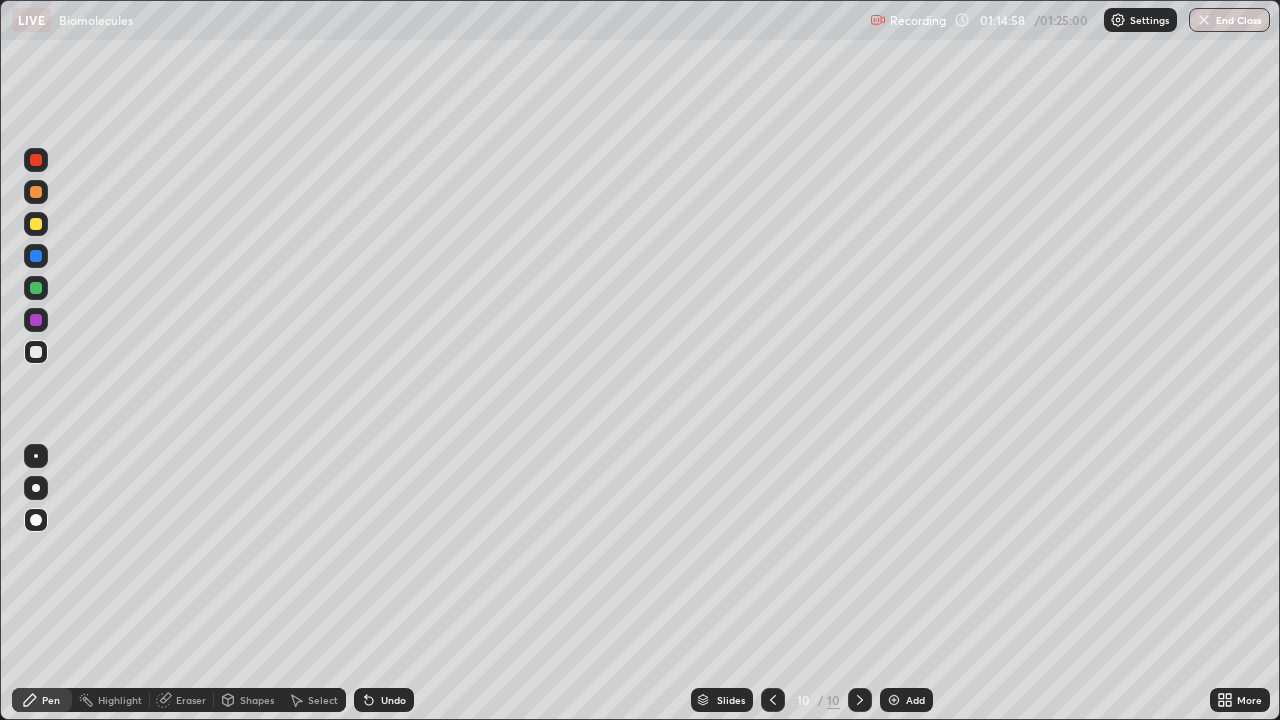 click at bounding box center [36, 320] 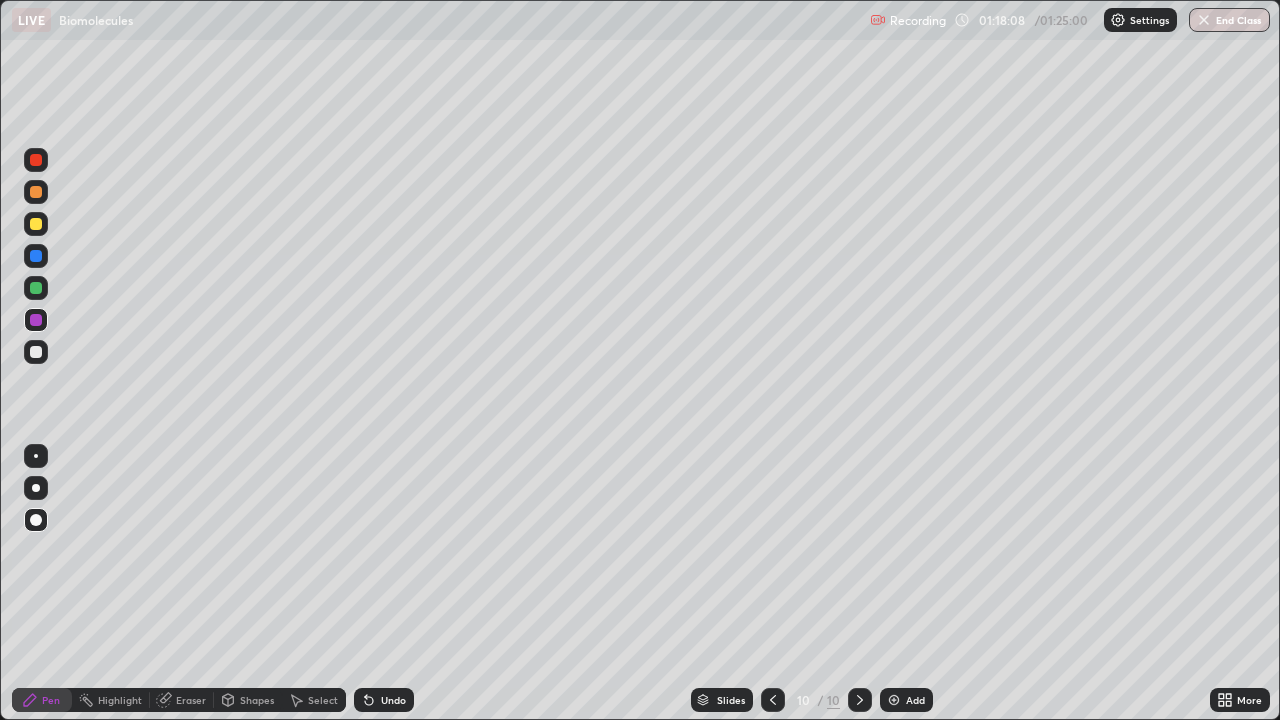 click on "Slides 10 / 10 Add" at bounding box center (812, 700) 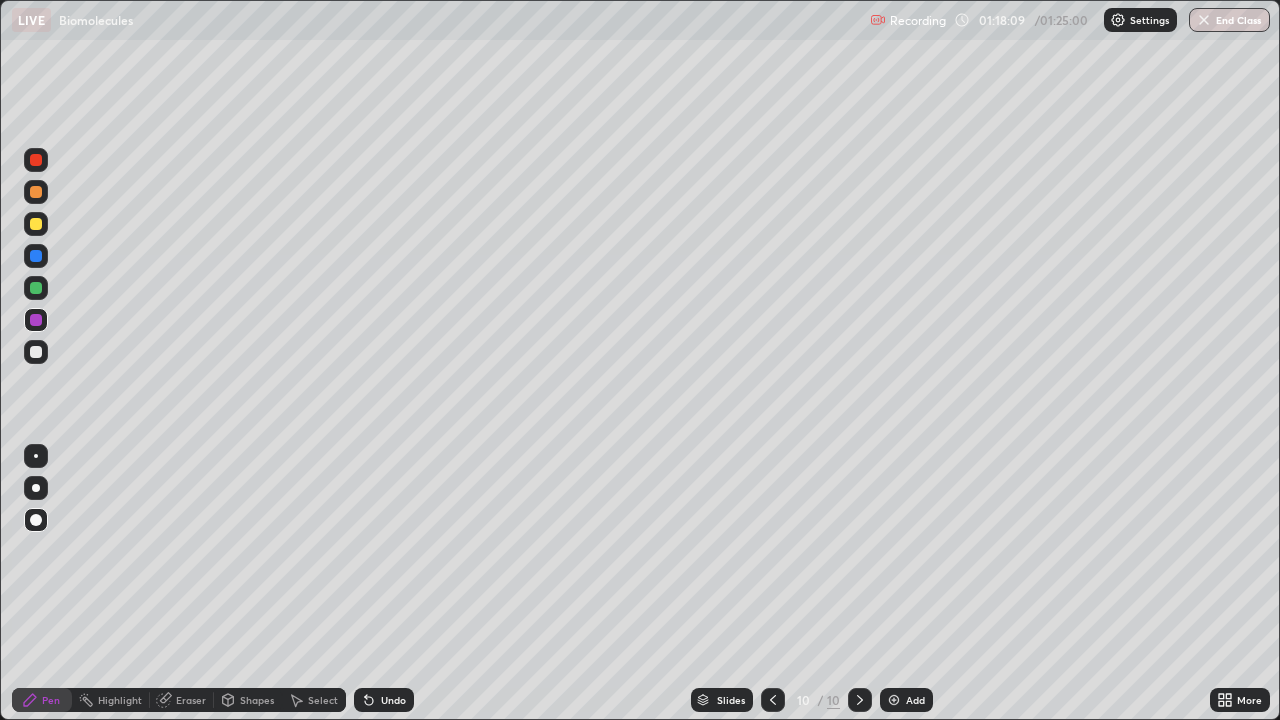 click on "Slides 10 / 10 Add" at bounding box center (812, 700) 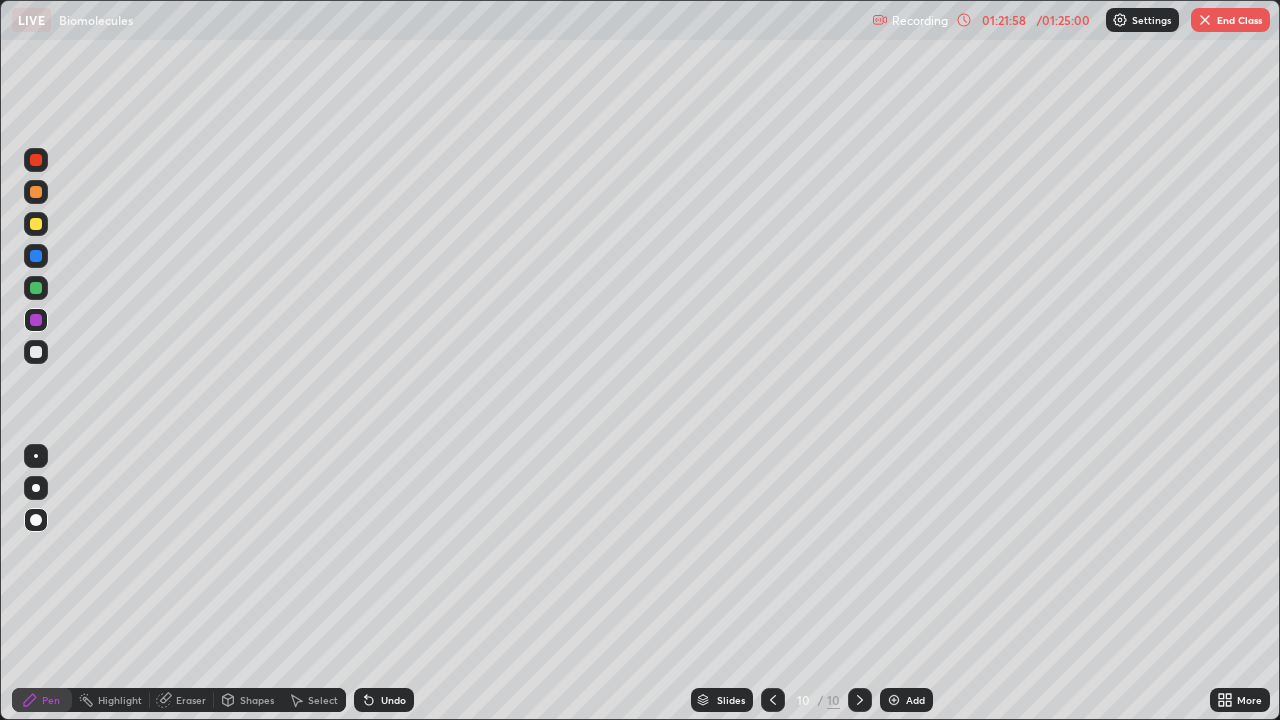 click on "End Class" at bounding box center [1230, 20] 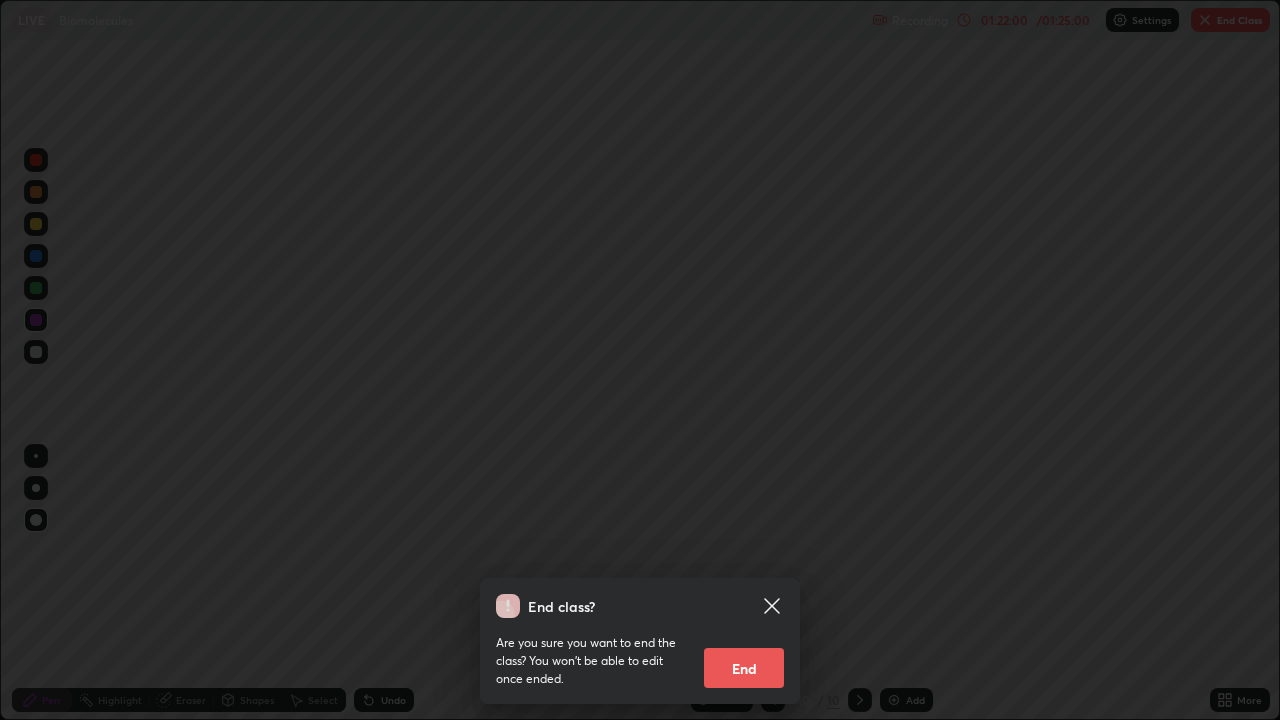 click on "End" at bounding box center [744, 668] 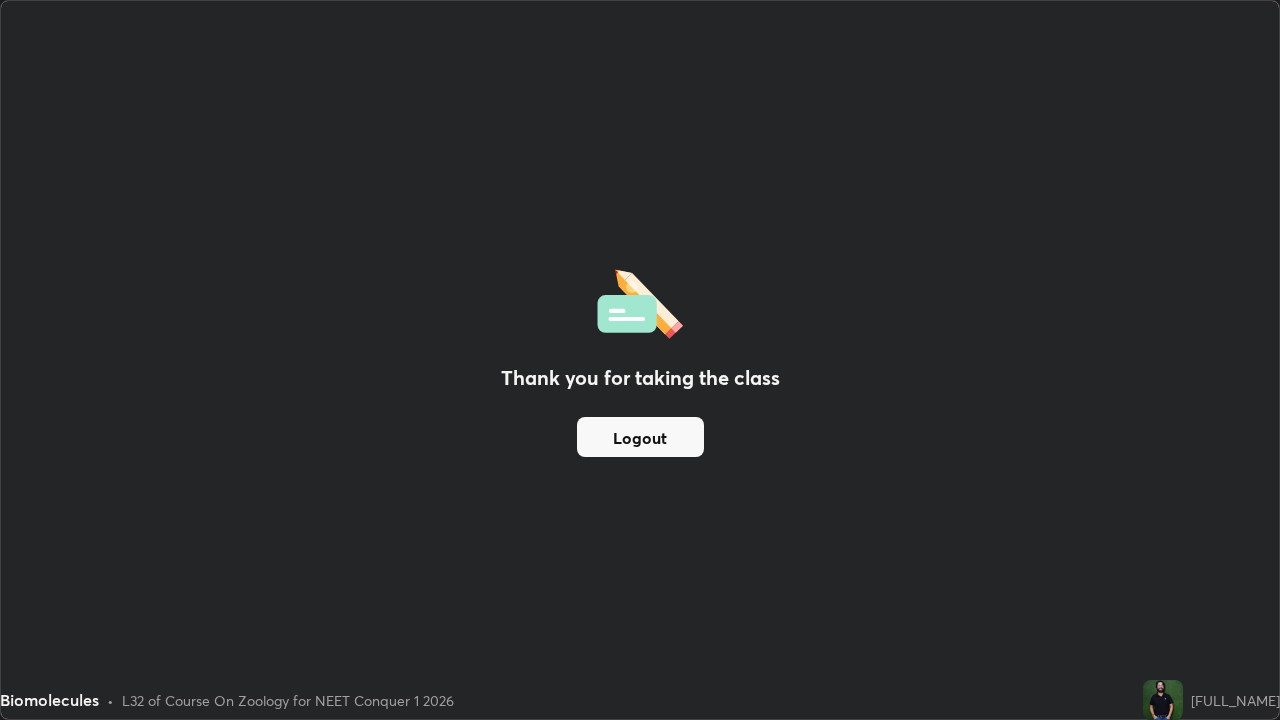 click on "Thank you for taking the class Logout" at bounding box center (640, 360) 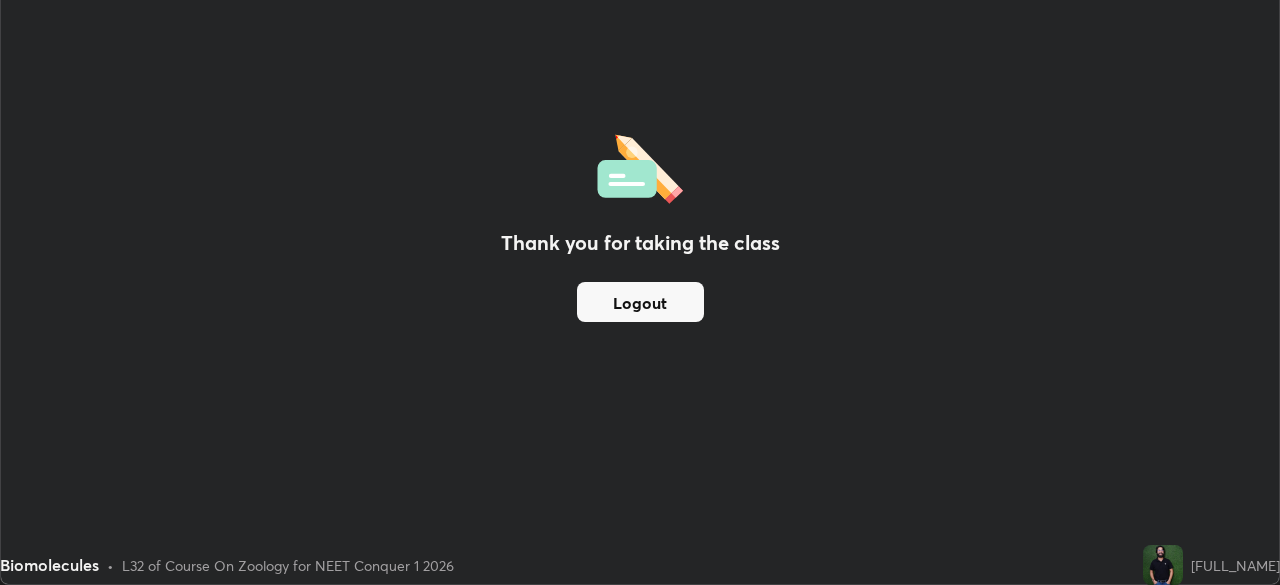 scroll, scrollTop: 585, scrollLeft: 1280, axis: both 